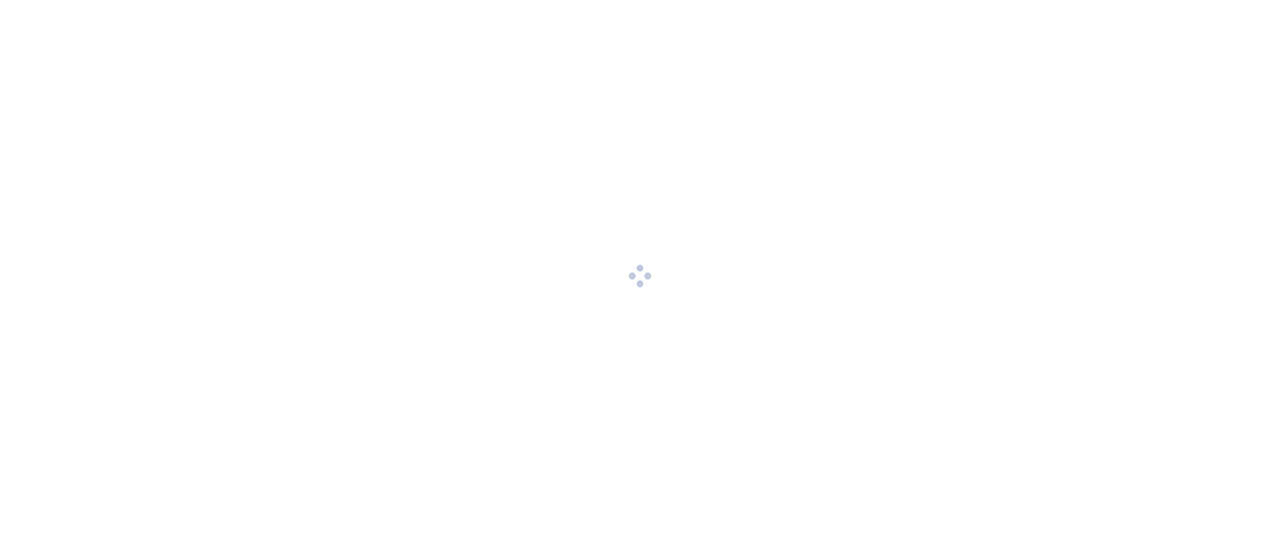 scroll, scrollTop: 0, scrollLeft: 0, axis: both 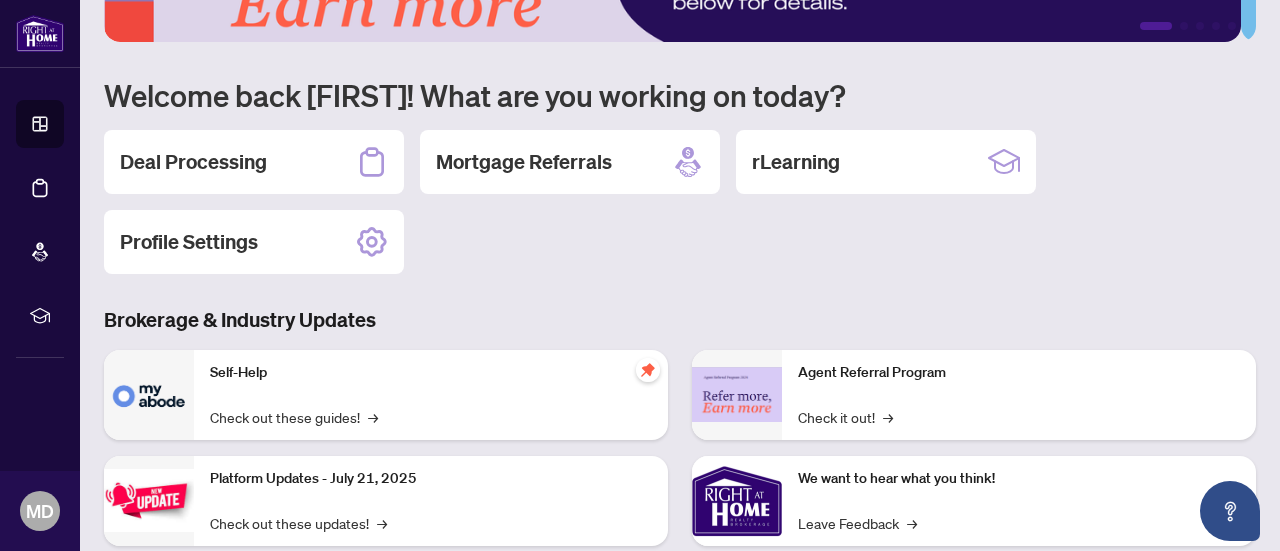 click on "Agent Referral Program Check it out! →" at bounding box center [1019, 395] 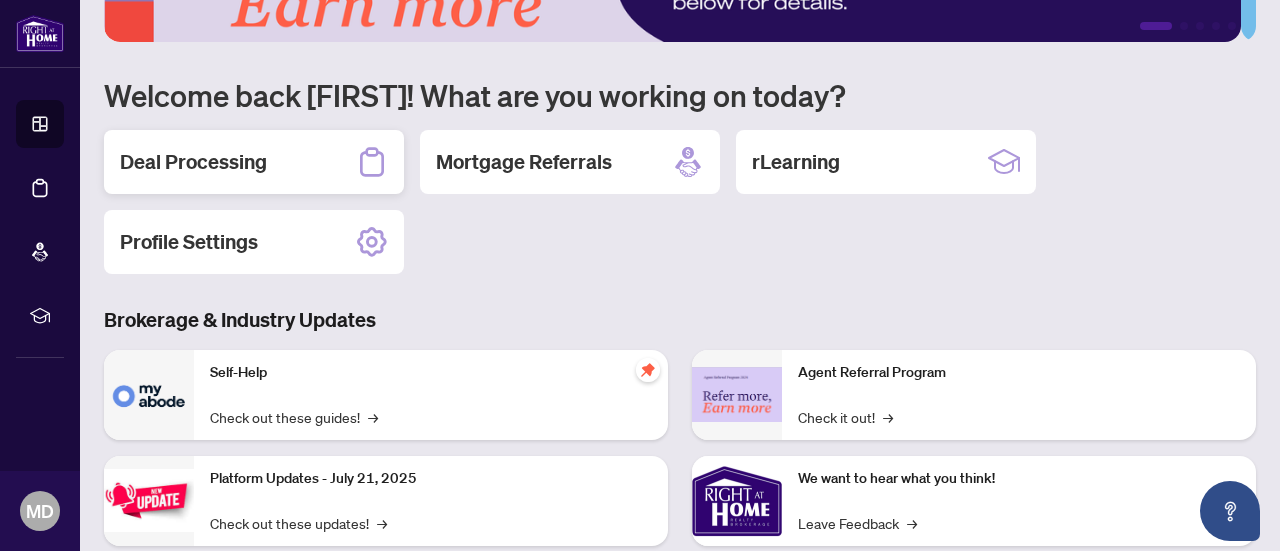 click on "Deal Processing" at bounding box center [254, 162] 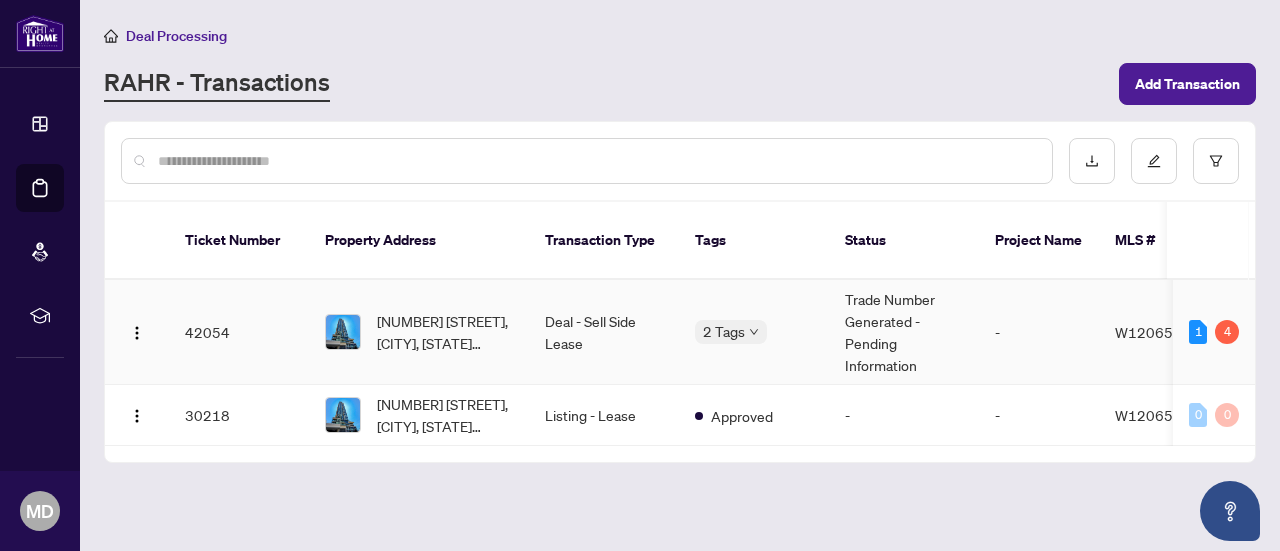 click on "Trade Number Generated - Pending Information" at bounding box center (904, 332) 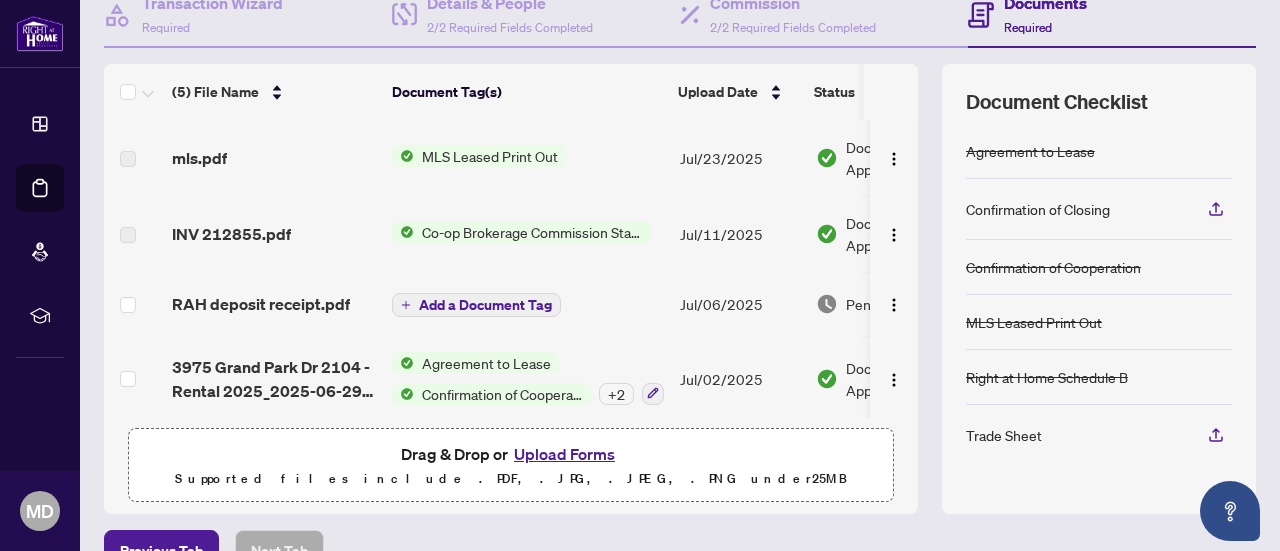 scroll, scrollTop: 211, scrollLeft: 0, axis: vertical 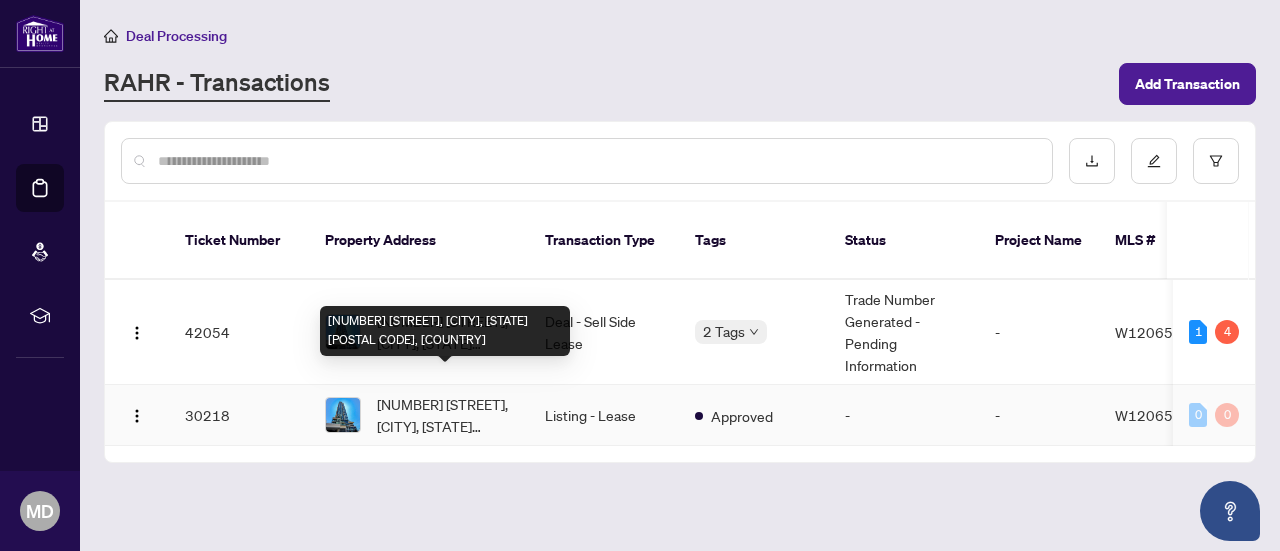 click on "[NUMBER] [STREET], [CITY], [STATE] [POSTAL CODE], [COUNTRY]" at bounding box center (445, 415) 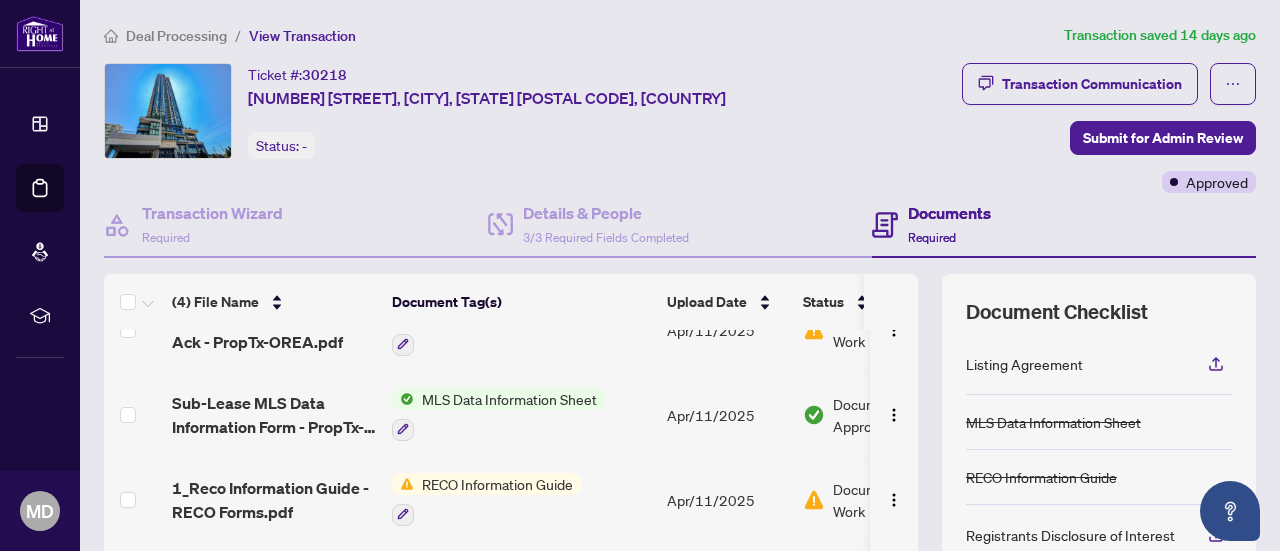 scroll, scrollTop: 0, scrollLeft: 0, axis: both 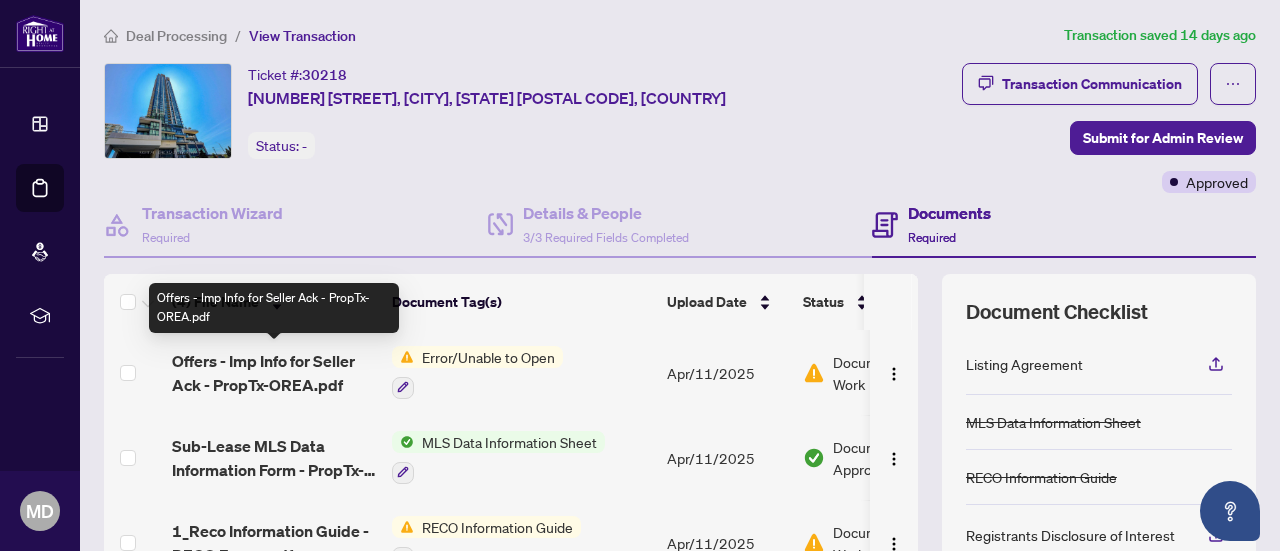 click on "Offers - Imp Info for Seller Ack - PropTx-OREA.pdf" at bounding box center [274, 373] 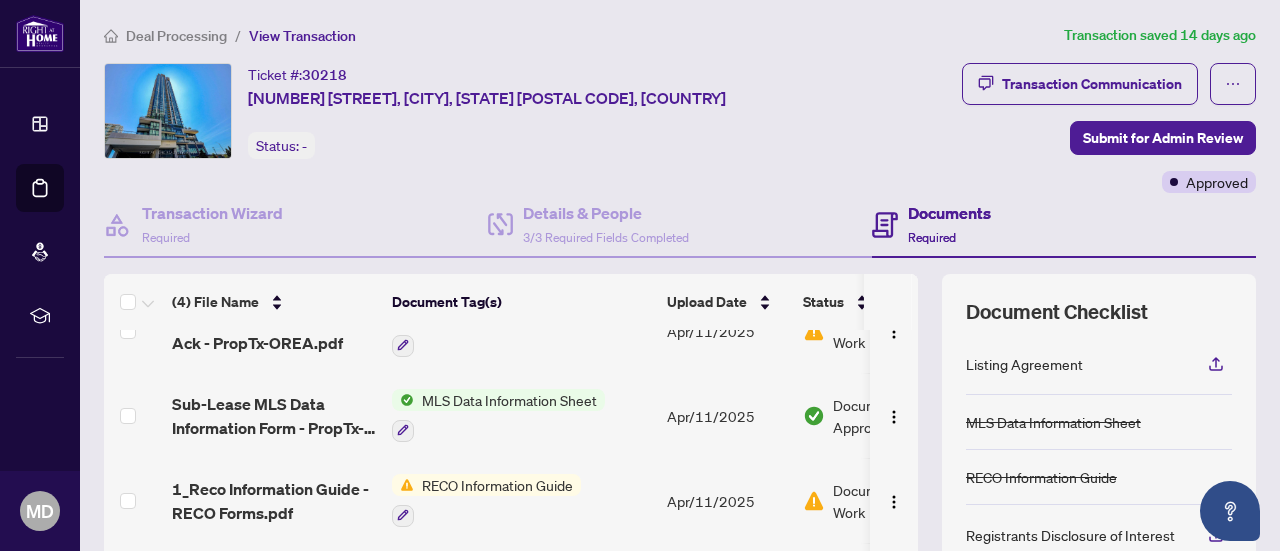 scroll, scrollTop: 46, scrollLeft: 0, axis: vertical 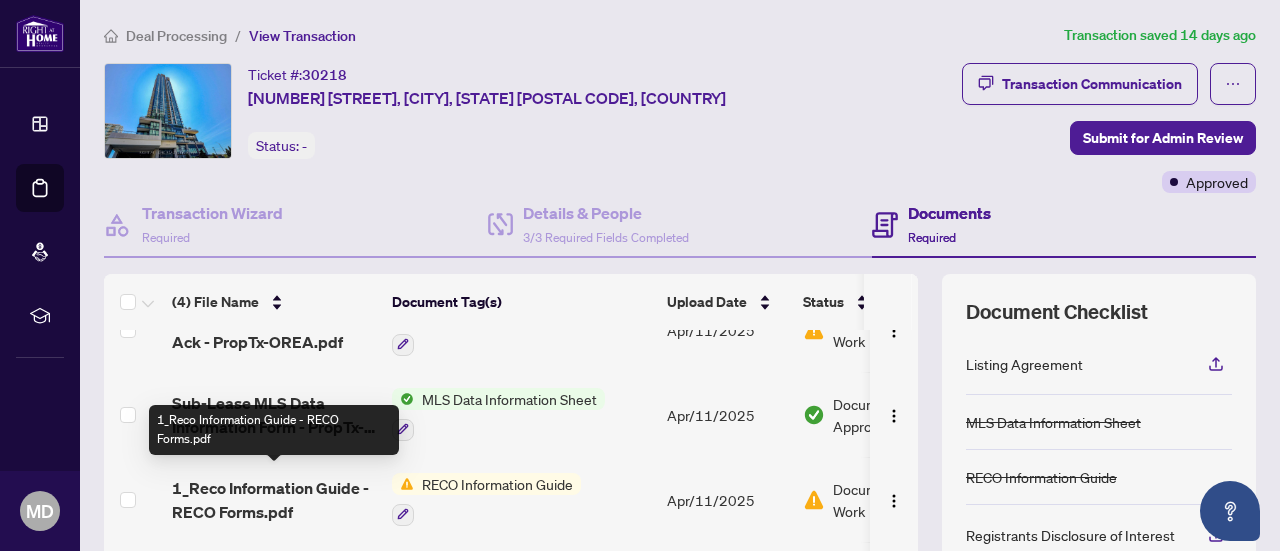 click on "1_Reco Information Guide - RECO Forms.pdf" at bounding box center (274, 500) 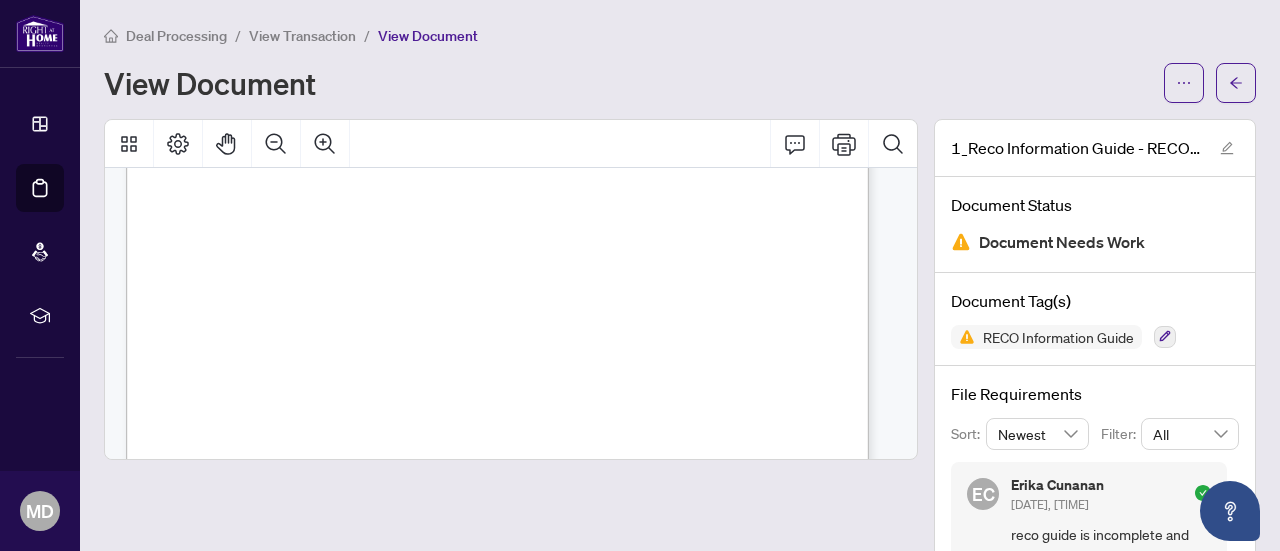 scroll, scrollTop: 547, scrollLeft: 0, axis: vertical 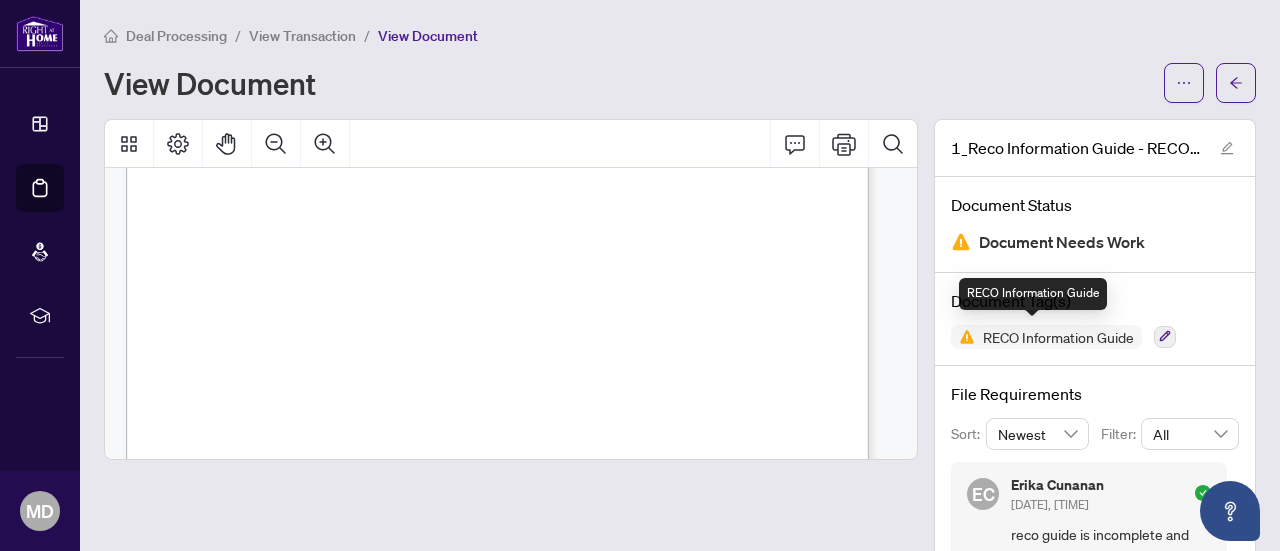 click on "RECO Information Guide" at bounding box center [1046, 337] 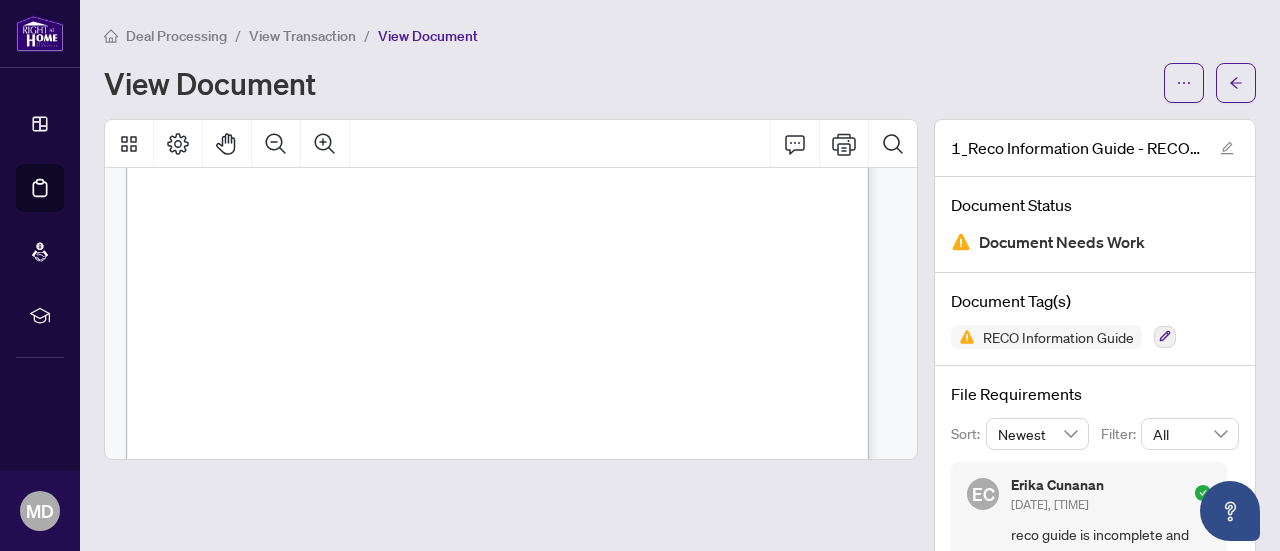 scroll, scrollTop: 135, scrollLeft: 0, axis: vertical 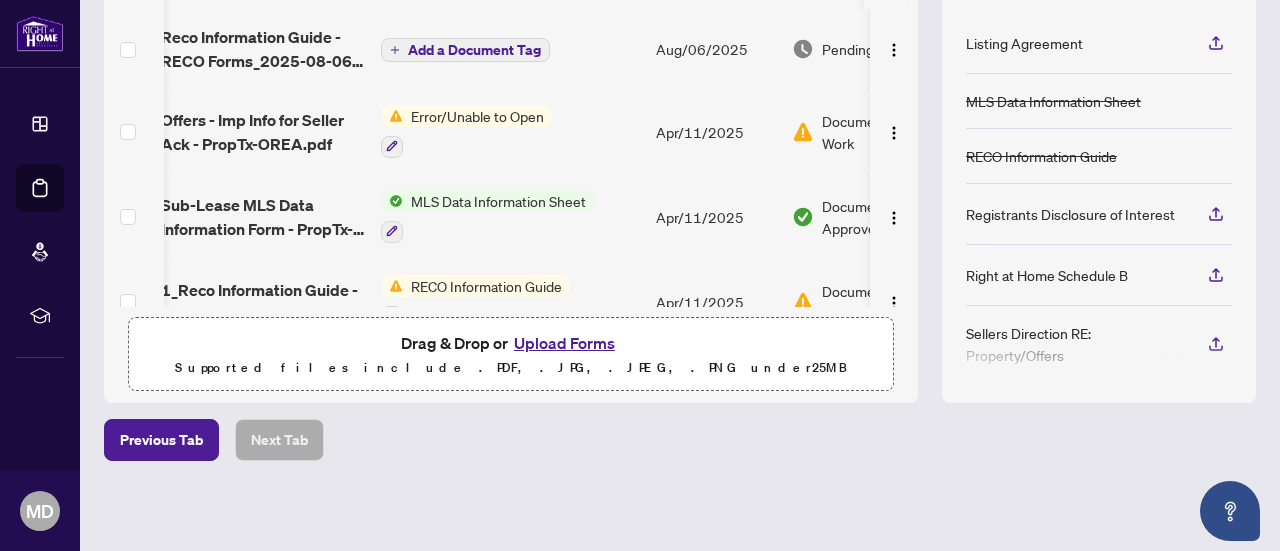 click 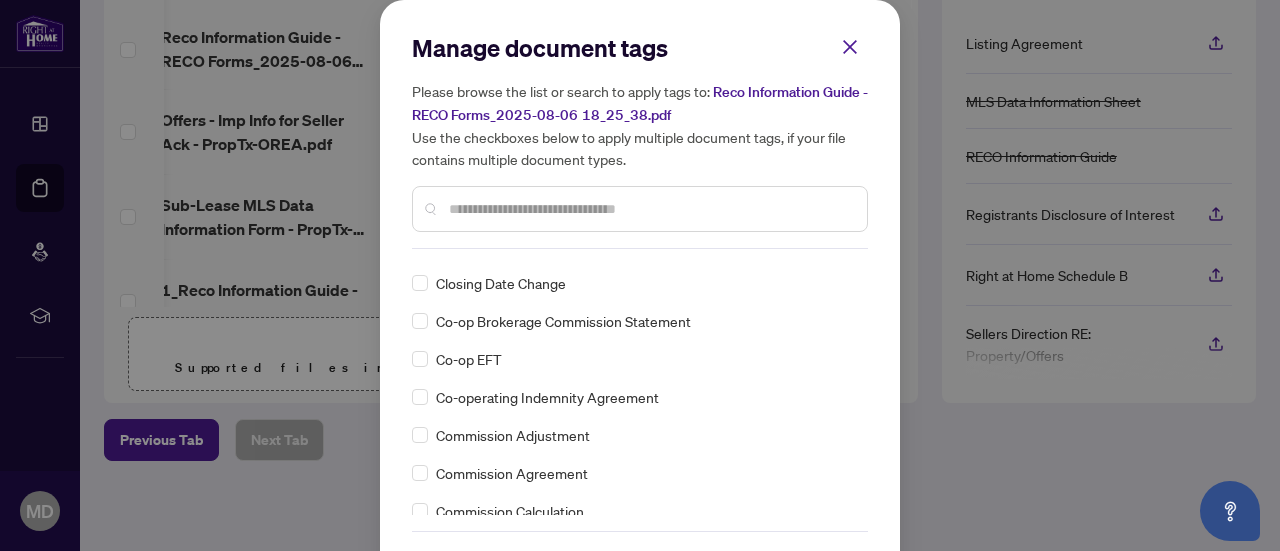 scroll, scrollTop: 989, scrollLeft: 0, axis: vertical 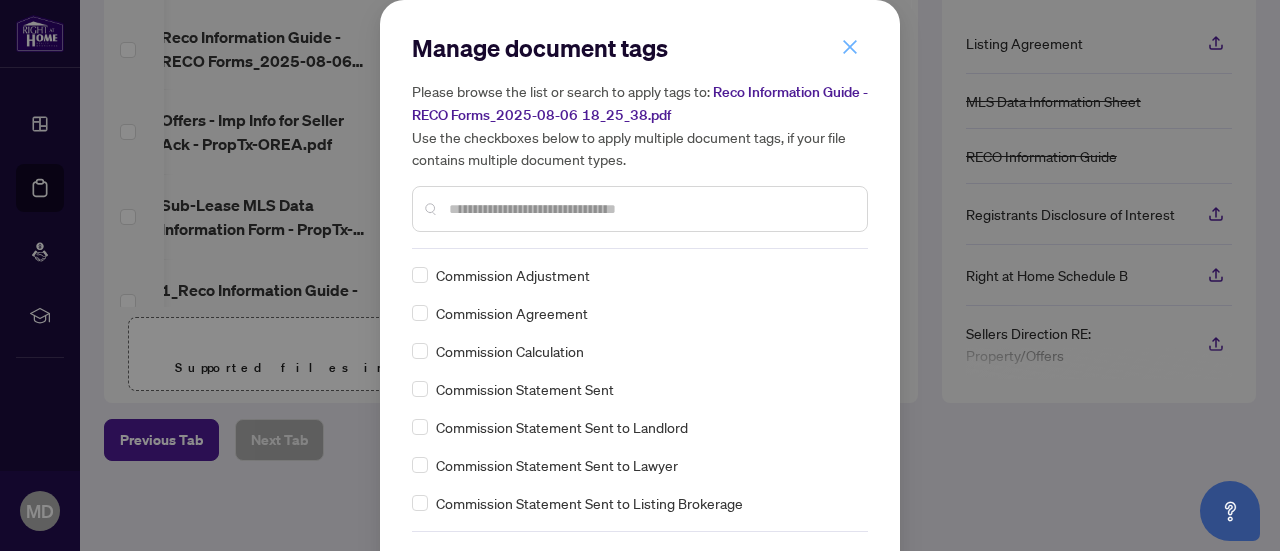 click 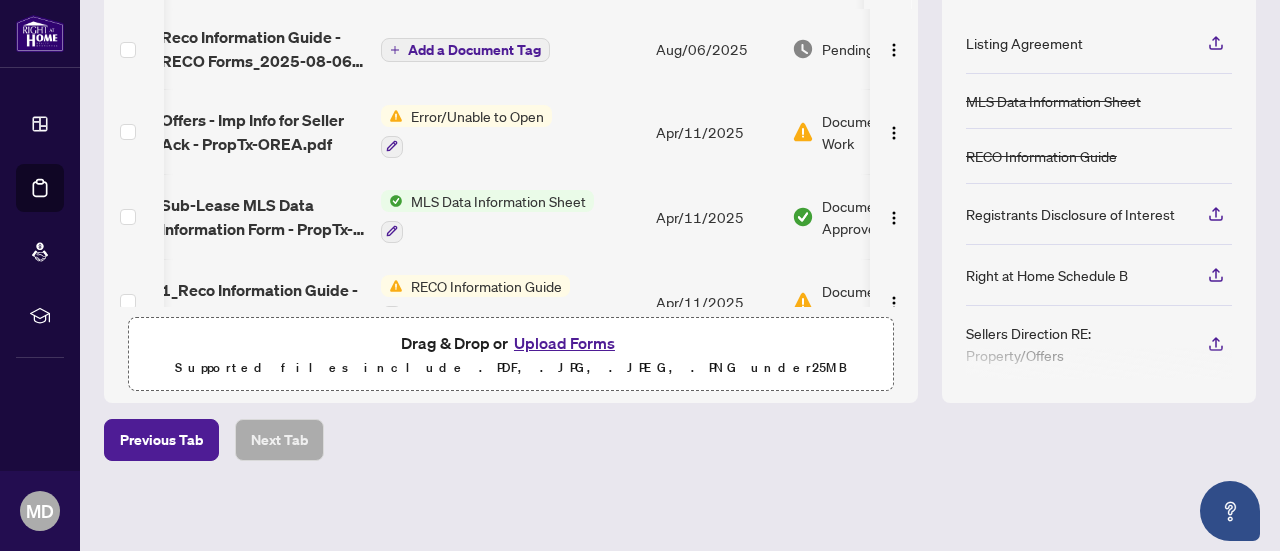 click on "Add a Document Tag" at bounding box center [474, 50] 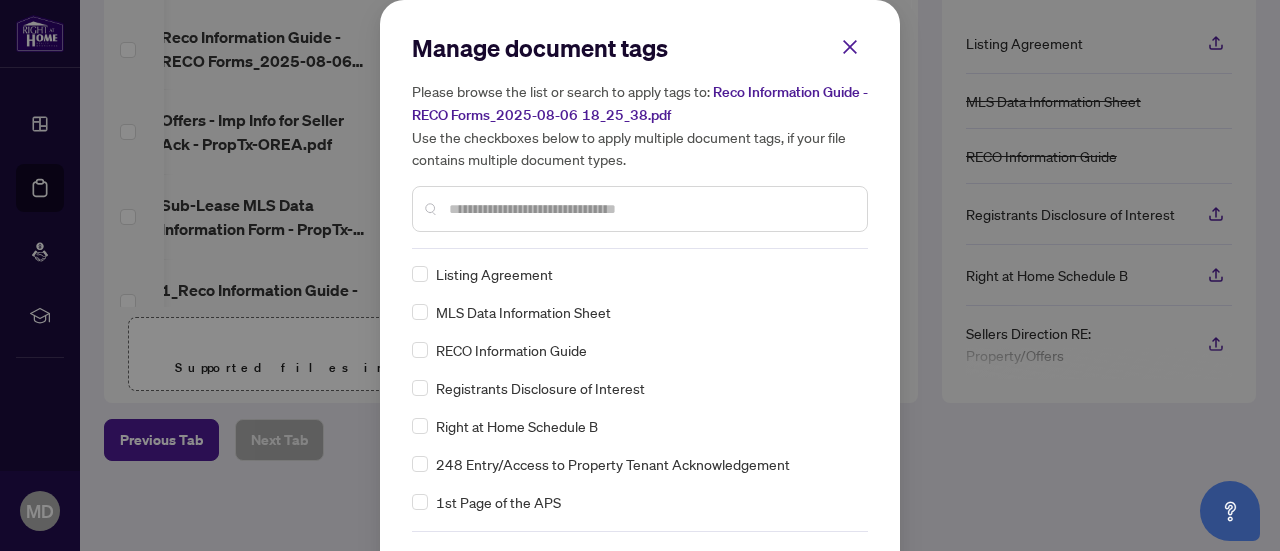 scroll, scrollTop: 0, scrollLeft: 0, axis: both 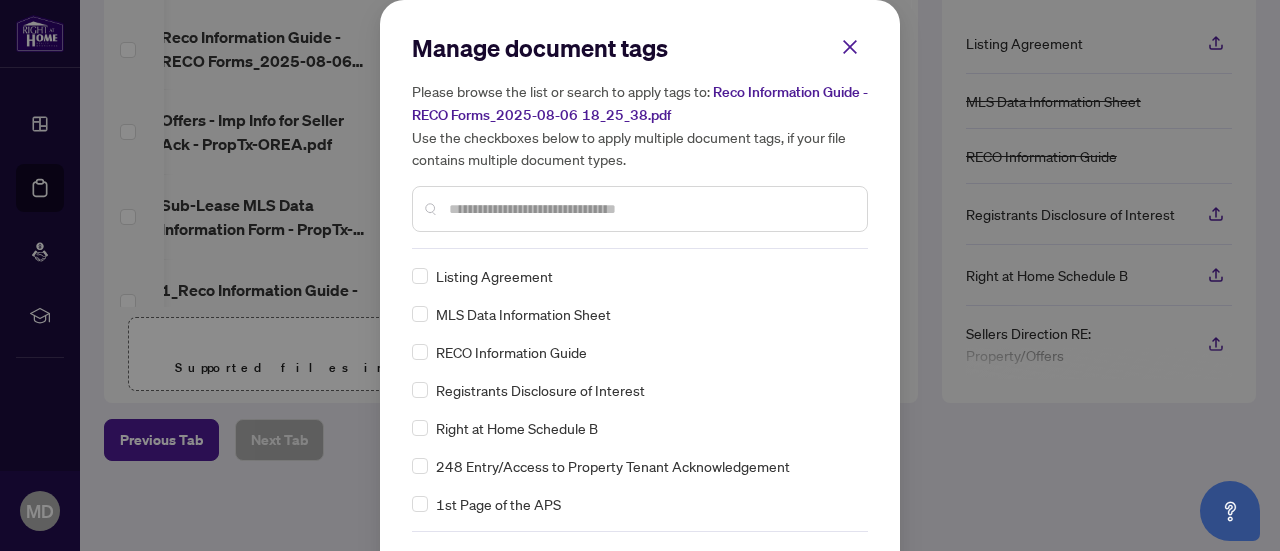 click on "RECO Information Guide" at bounding box center [511, 352] 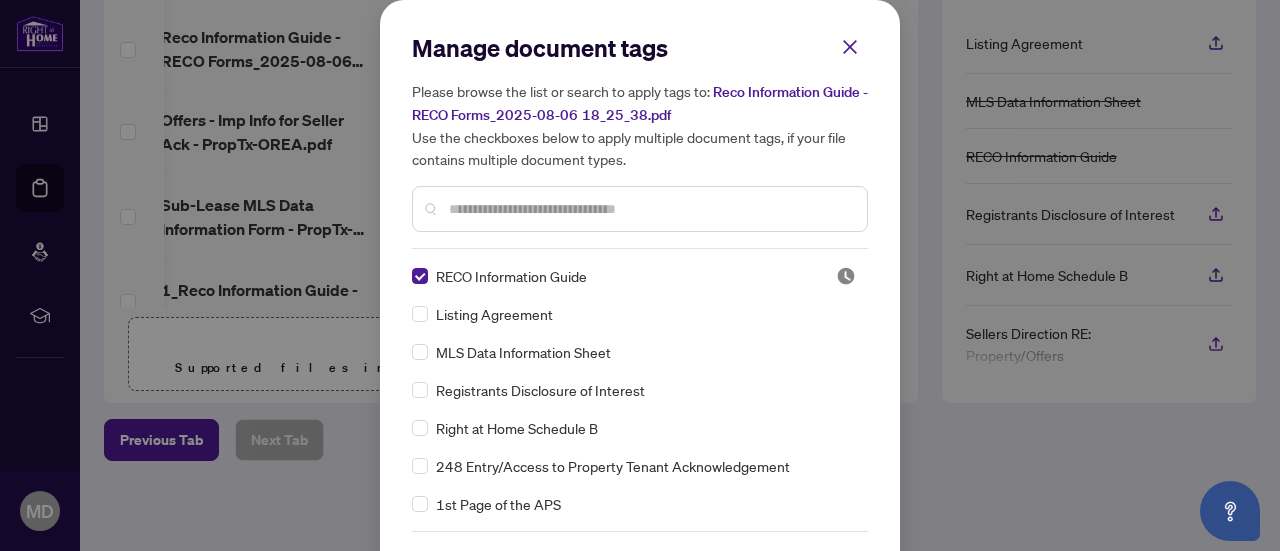 scroll, scrollTop: 75, scrollLeft: 0, axis: vertical 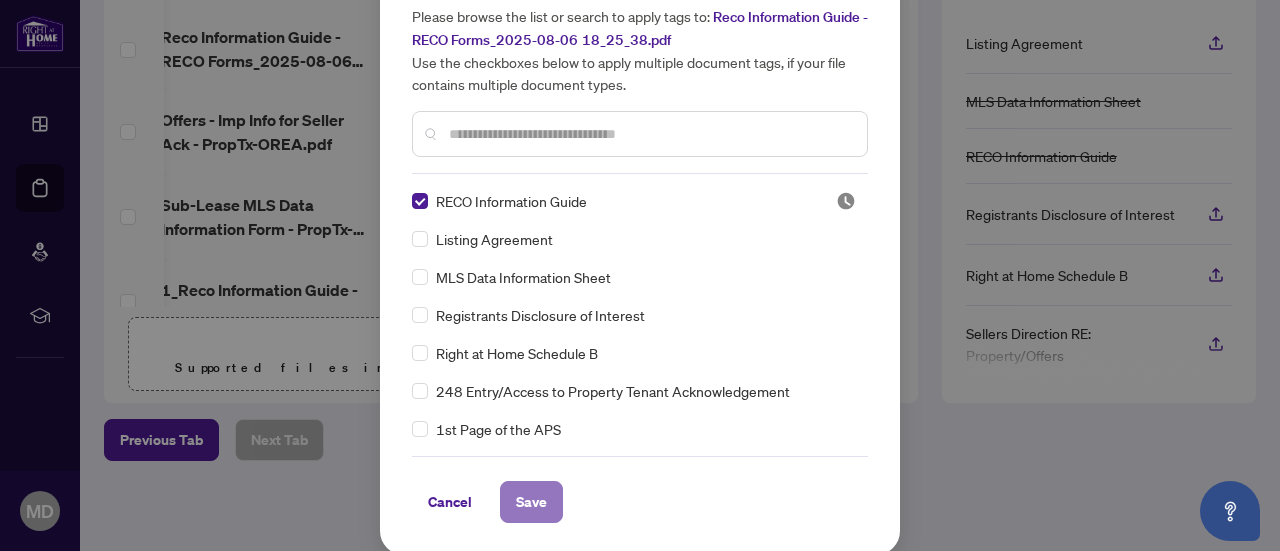click on "Save" at bounding box center [531, 502] 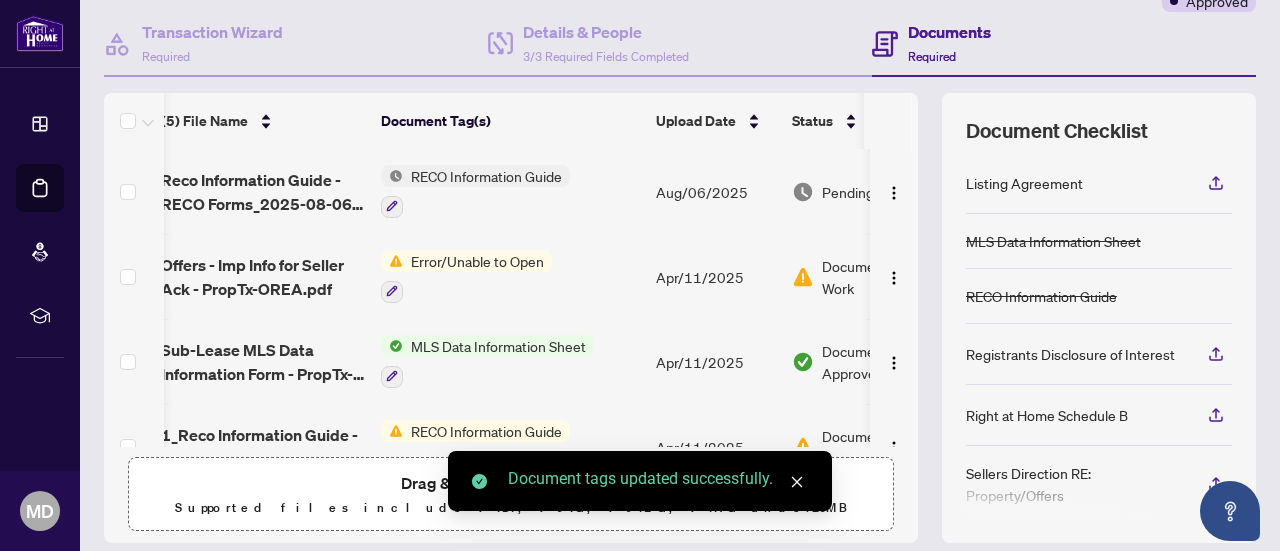 scroll, scrollTop: 183, scrollLeft: 0, axis: vertical 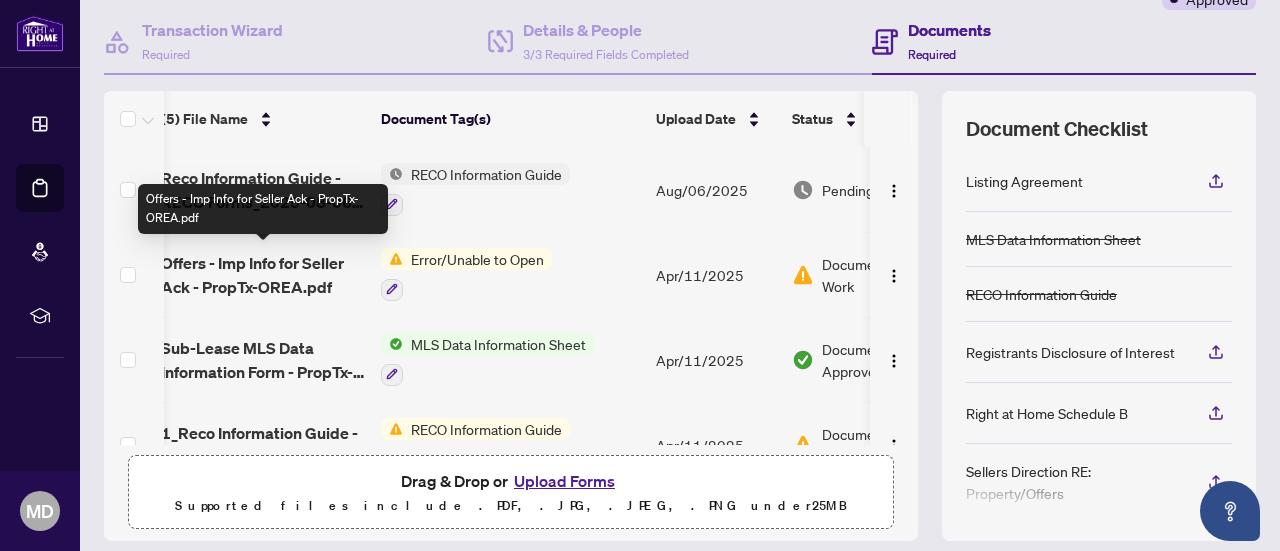 click on "Offers - Imp Info for Seller Ack - PropTx-OREA.pdf" at bounding box center [263, 275] 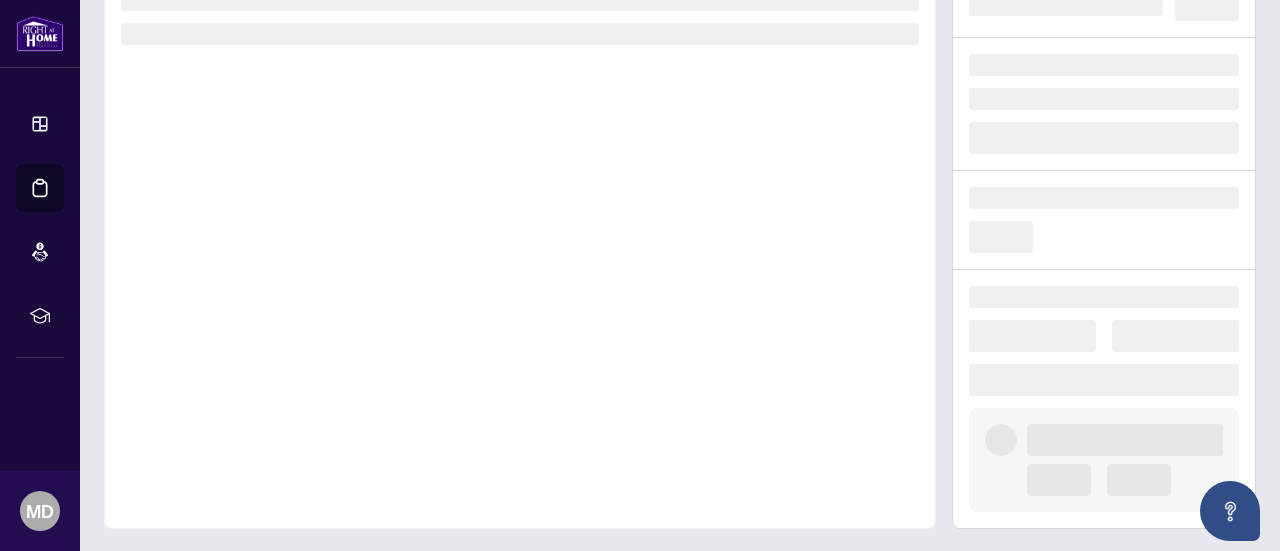 scroll, scrollTop: 0, scrollLeft: 0, axis: both 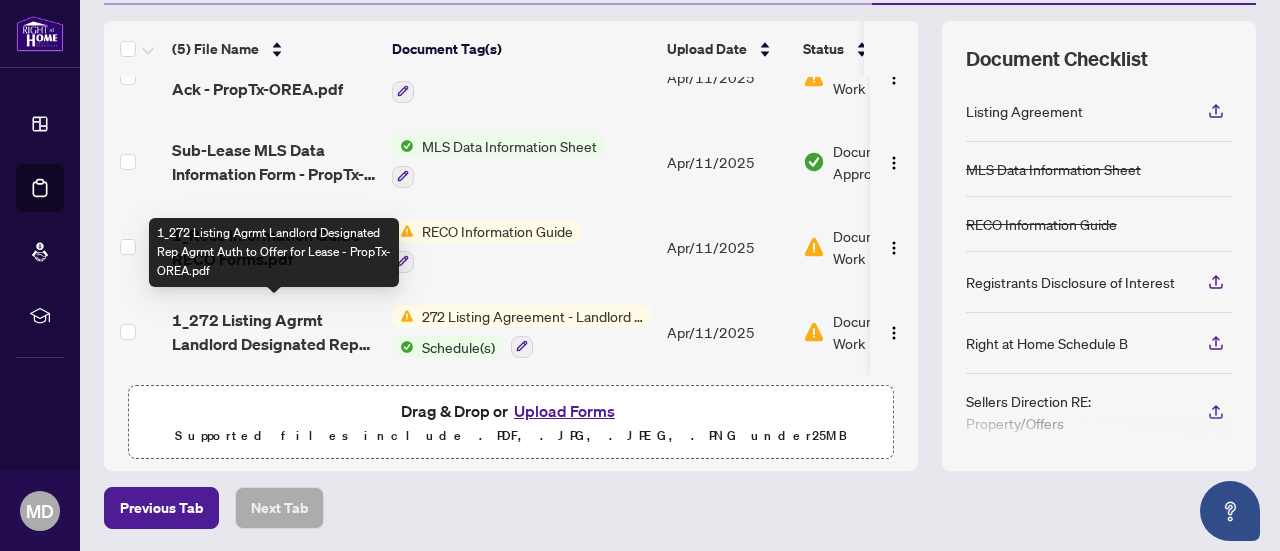 click on "1_272 Listing Agrmt Landlord Designated Rep Agrmt Auth to Offer for Lease - PropTx-OREA.pdf" at bounding box center (274, 332) 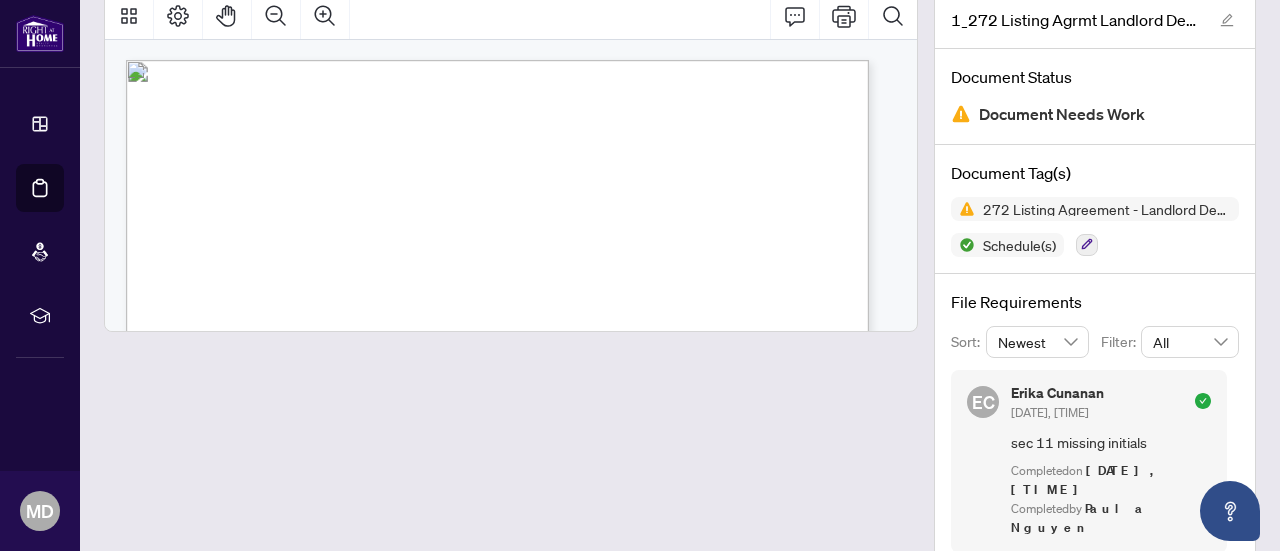 scroll, scrollTop: 148, scrollLeft: 0, axis: vertical 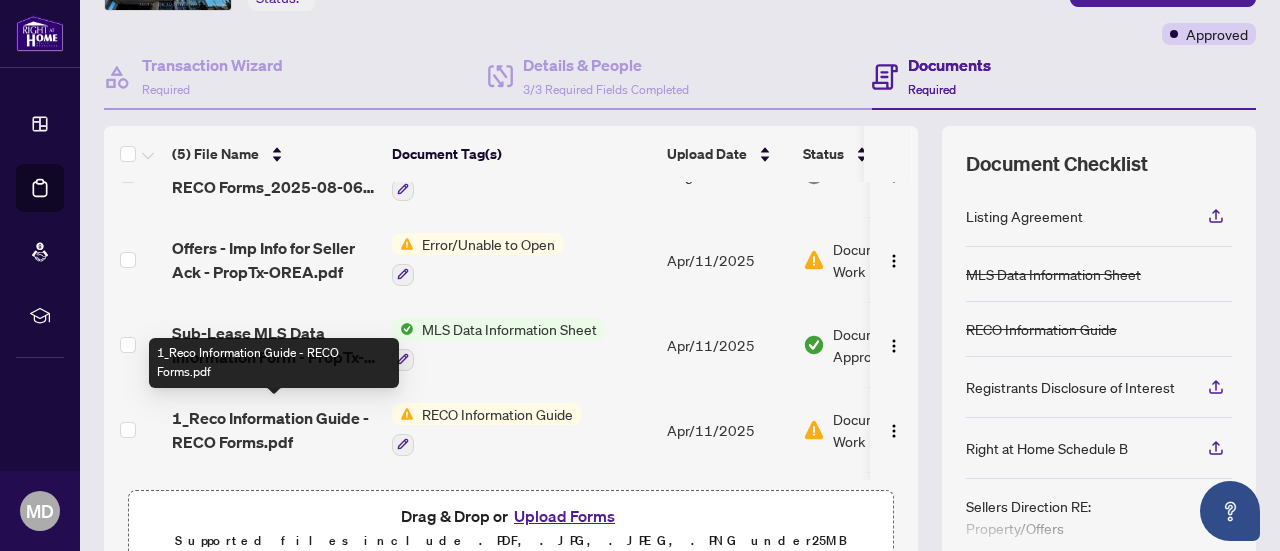 click on "1_Reco Information Guide - RECO Forms.pdf" at bounding box center [274, 430] 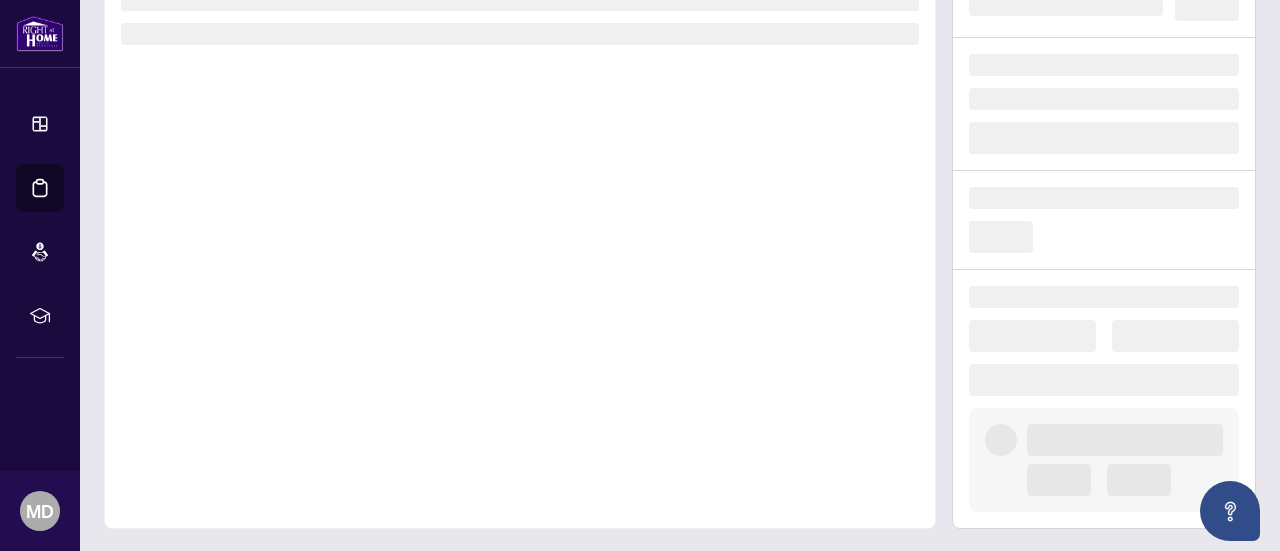 scroll, scrollTop: 0, scrollLeft: 0, axis: both 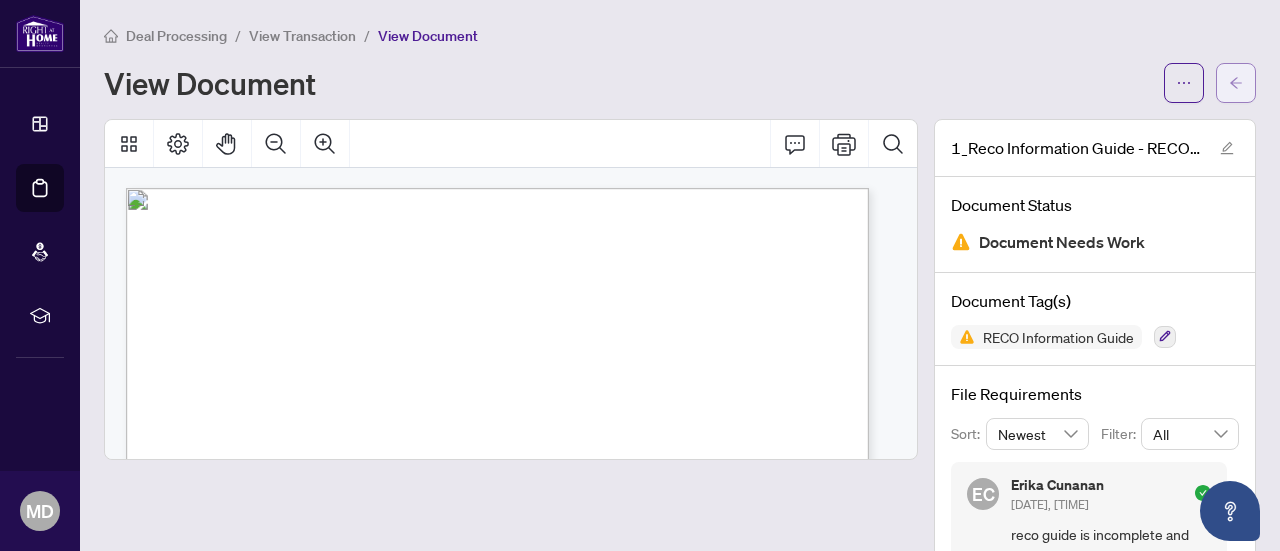 click at bounding box center [1236, 83] 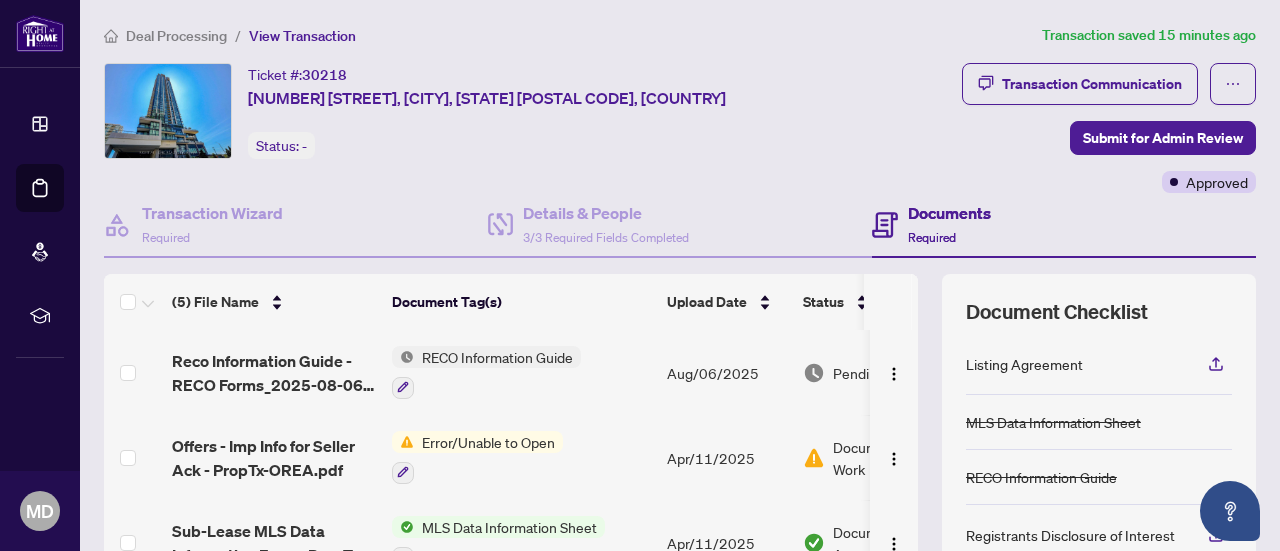 scroll, scrollTop: 130, scrollLeft: 0, axis: vertical 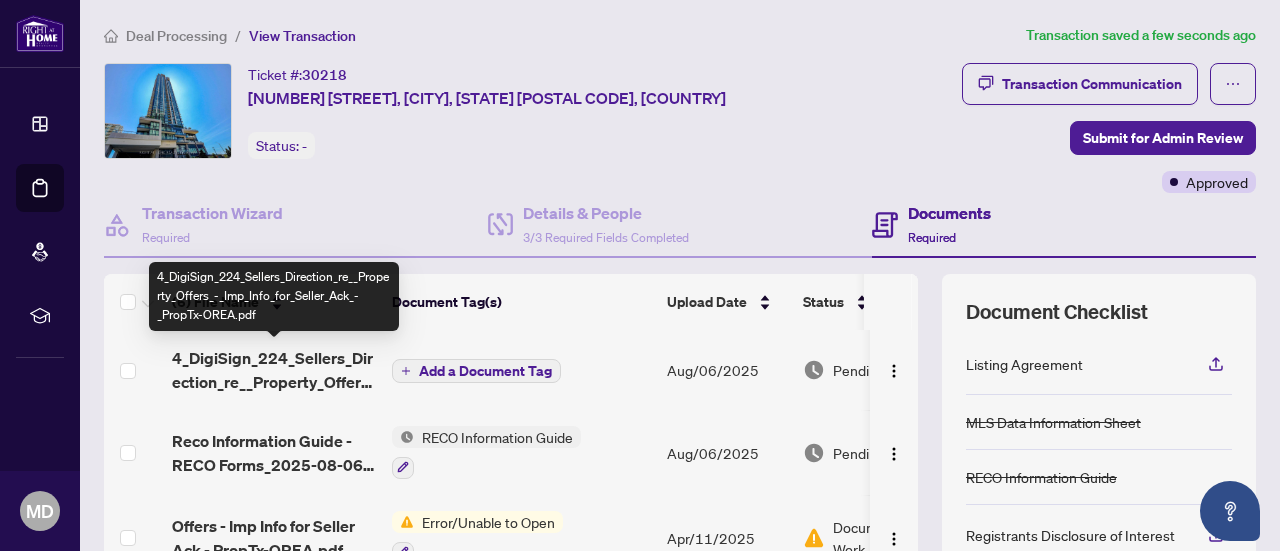 click on "4_DigiSign_224_Sellers_Direction_re__Property_Offers_-_Imp_Info_for_Seller_Ack_-_PropTx-OREA.pdf" at bounding box center [274, 370] 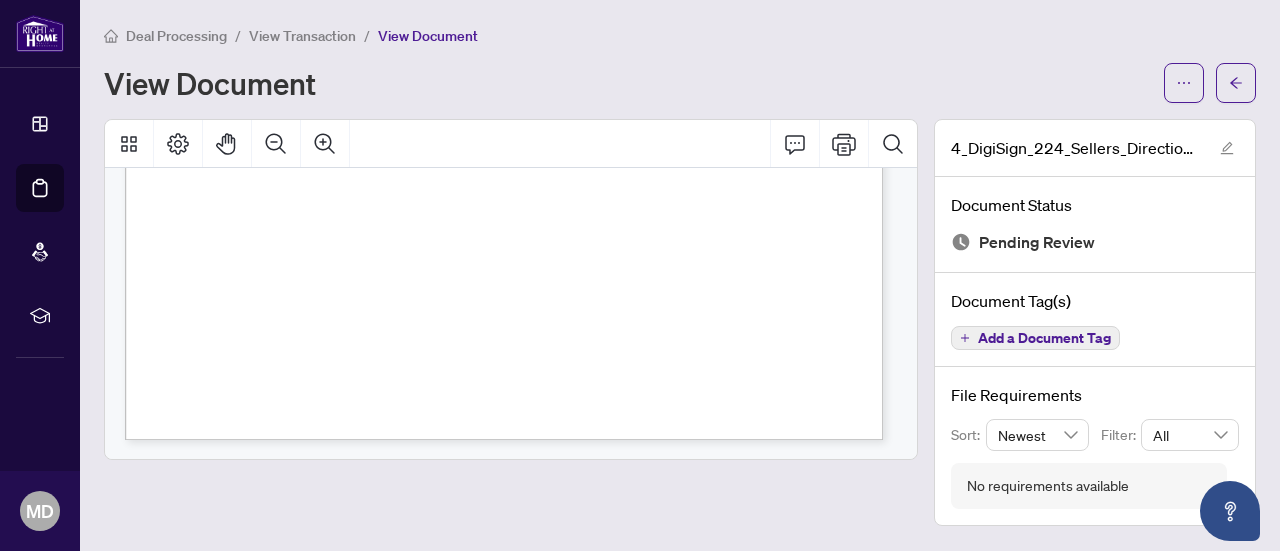 scroll, scrollTop: 0, scrollLeft: 0, axis: both 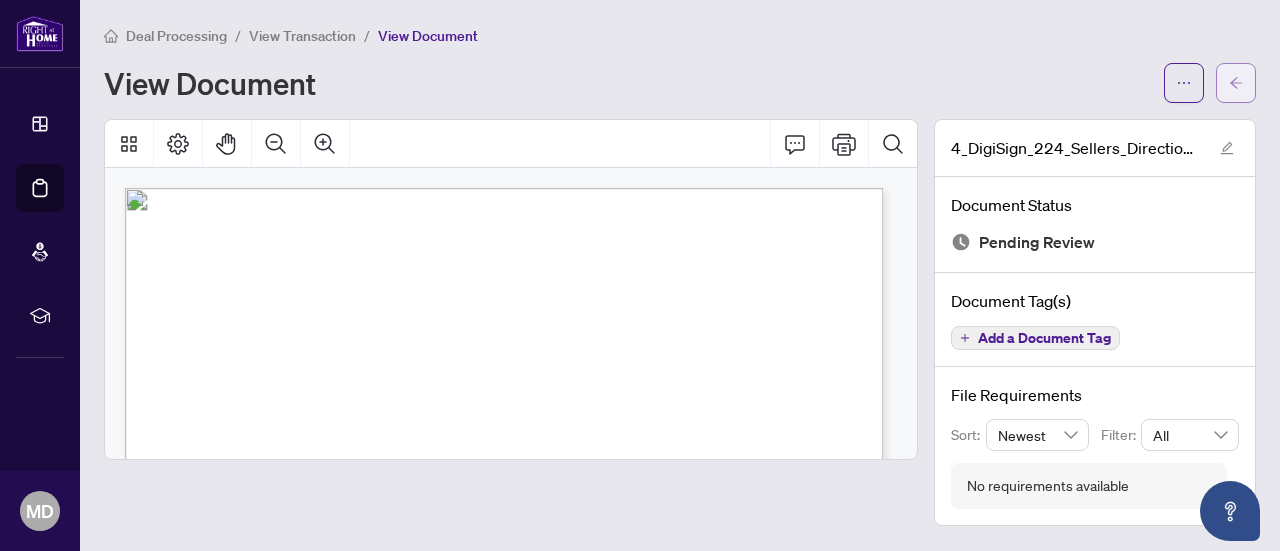 click at bounding box center (1236, 83) 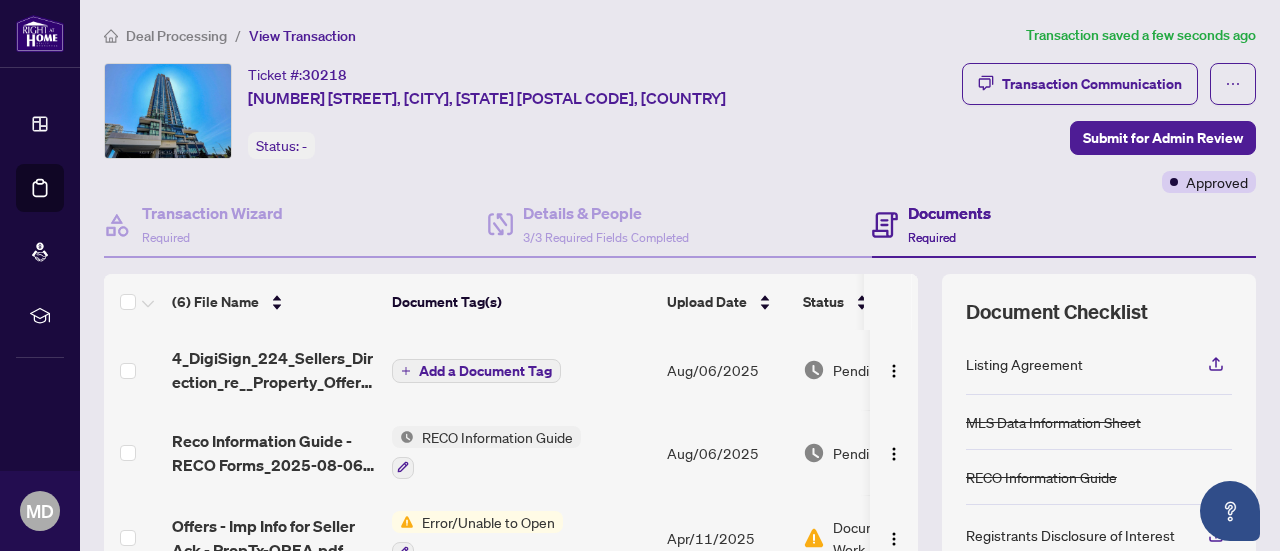 click at bounding box center [134, 370] 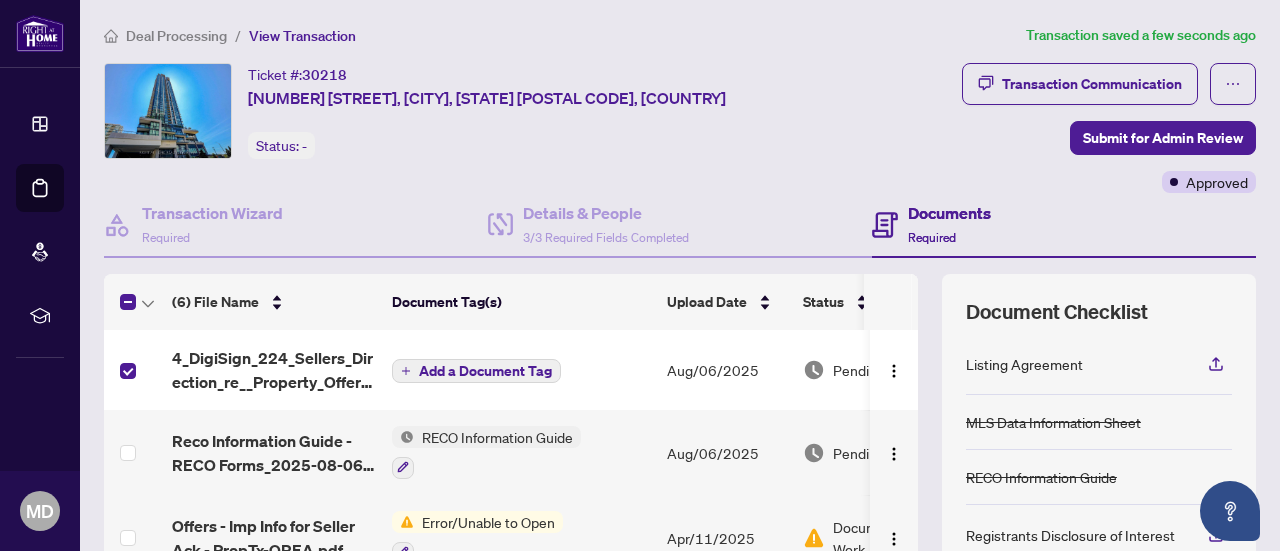 scroll, scrollTop: 210, scrollLeft: 0, axis: vertical 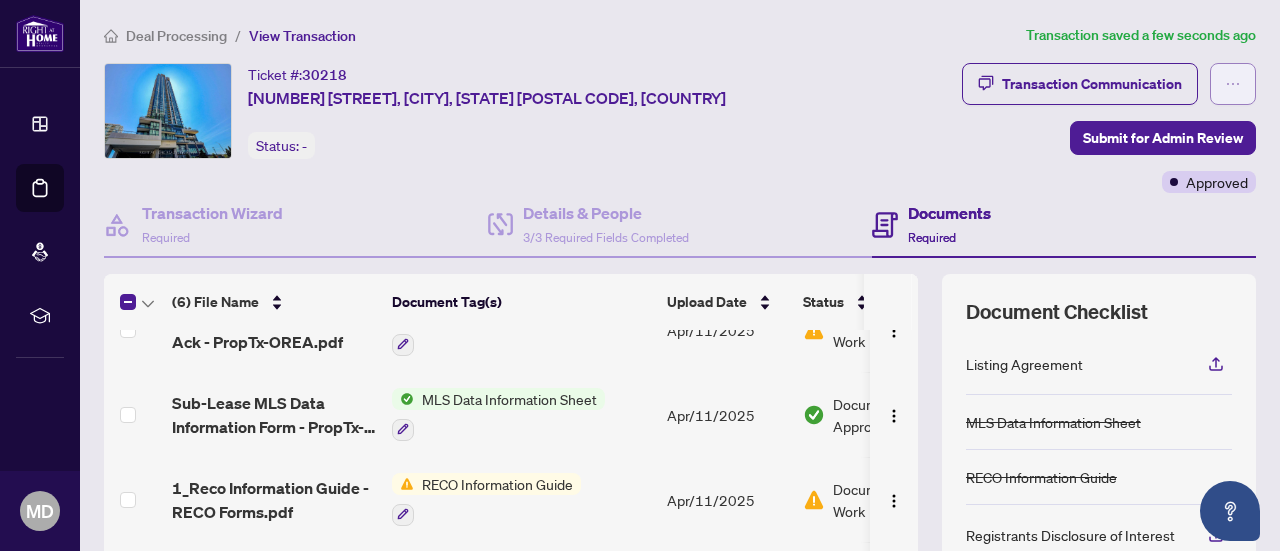 click at bounding box center [1233, 84] 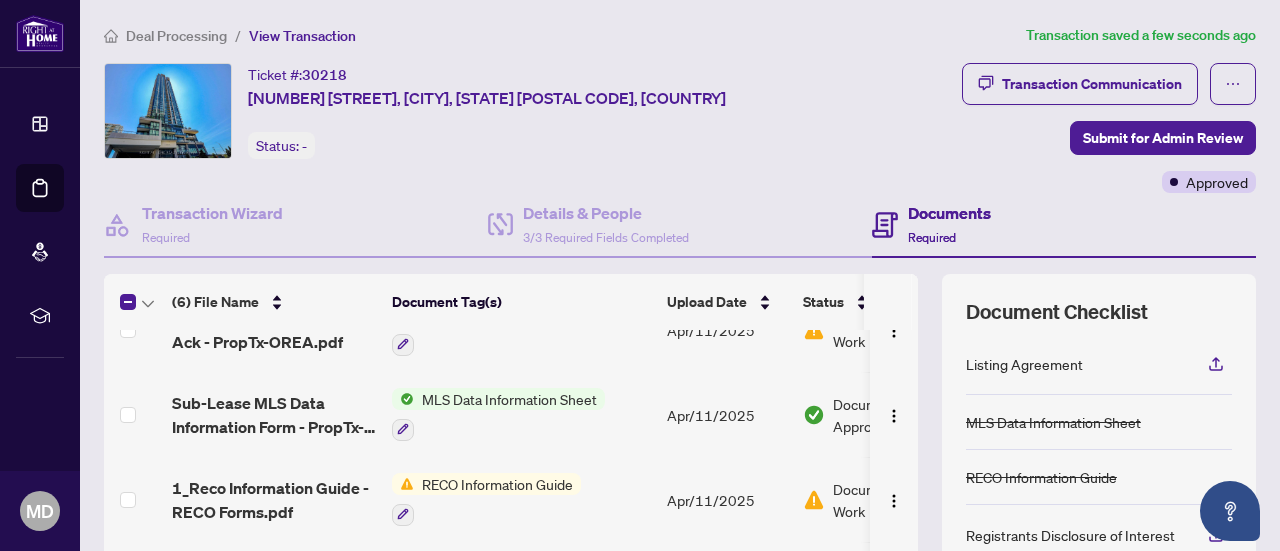 click on "Ticket #:  30218 [NUMBER] [STREET], [CITY], [STATE], [COUNTRY] Status:   -" at bounding box center [472, 128] 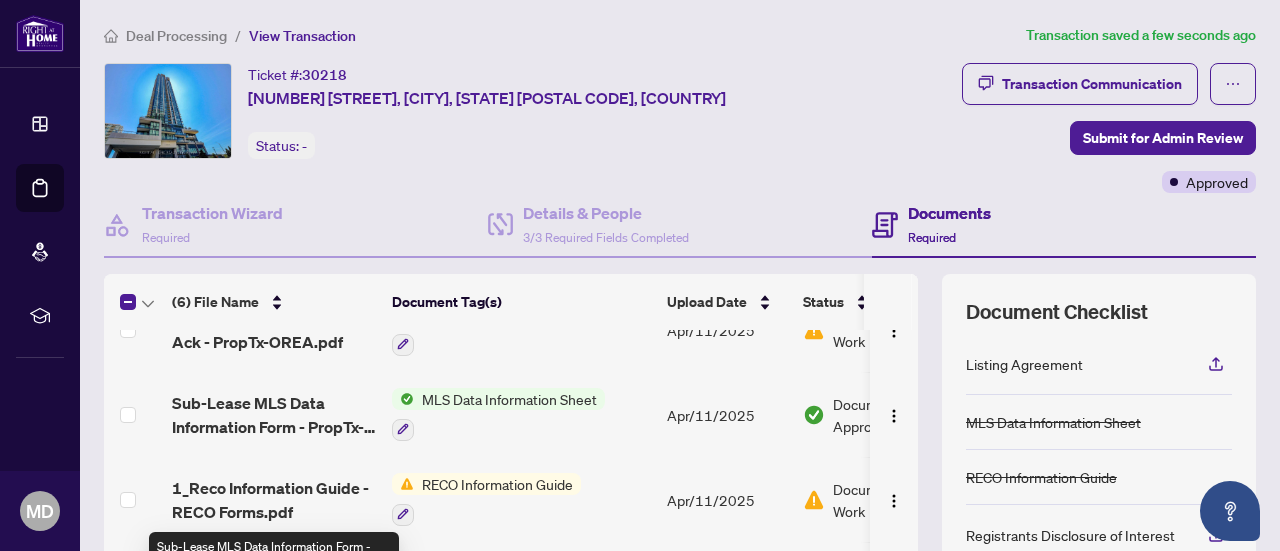 scroll, scrollTop: 0, scrollLeft: 0, axis: both 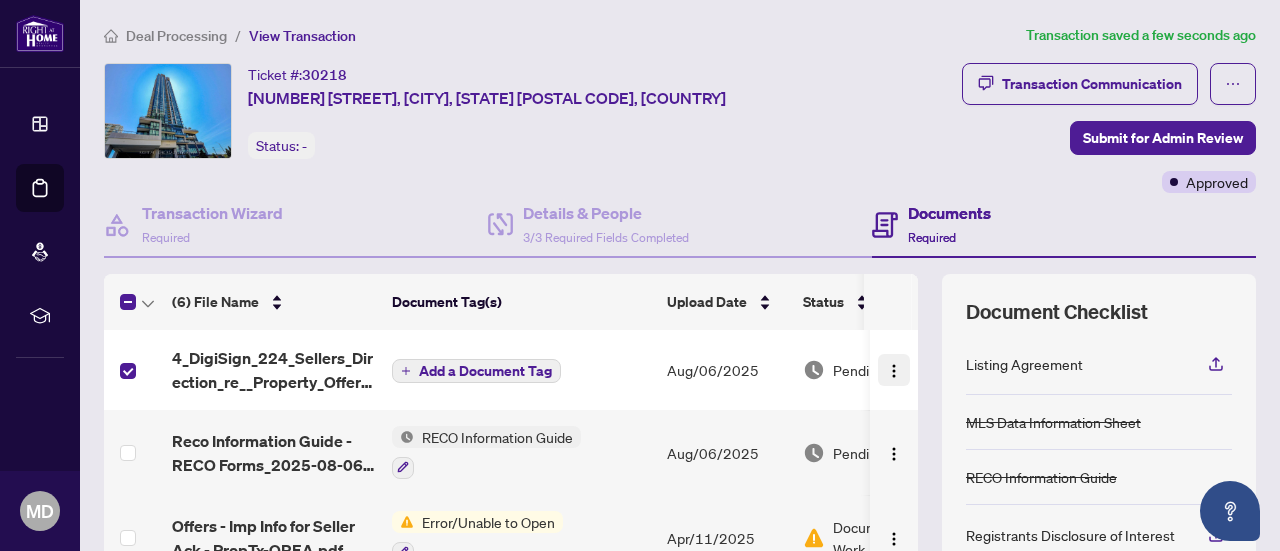click at bounding box center (894, 371) 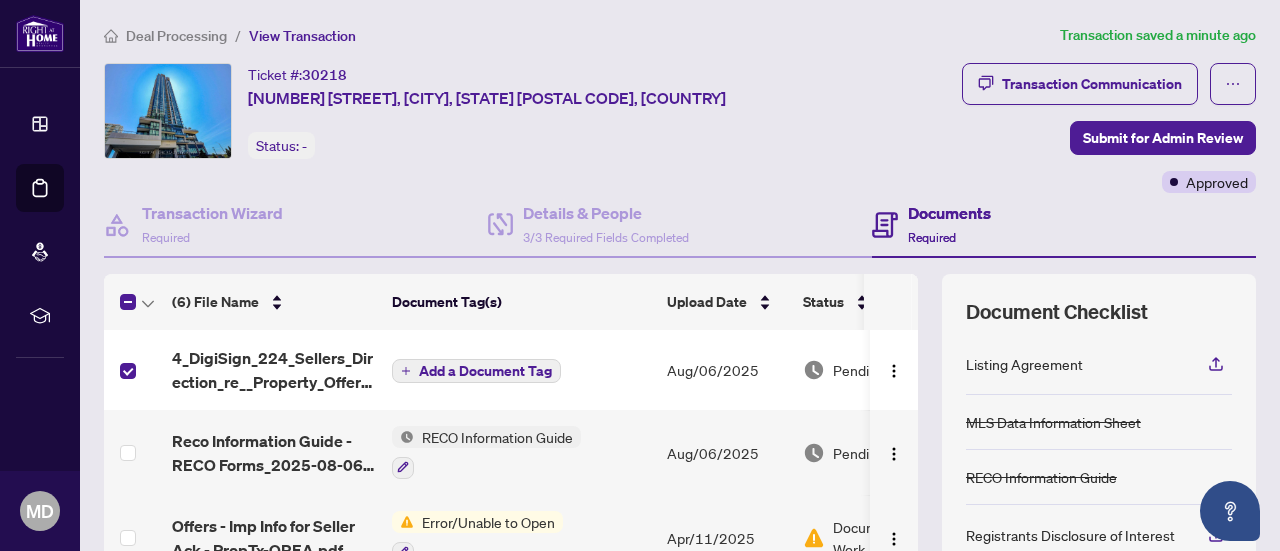 click at bounding box center (134, 370) 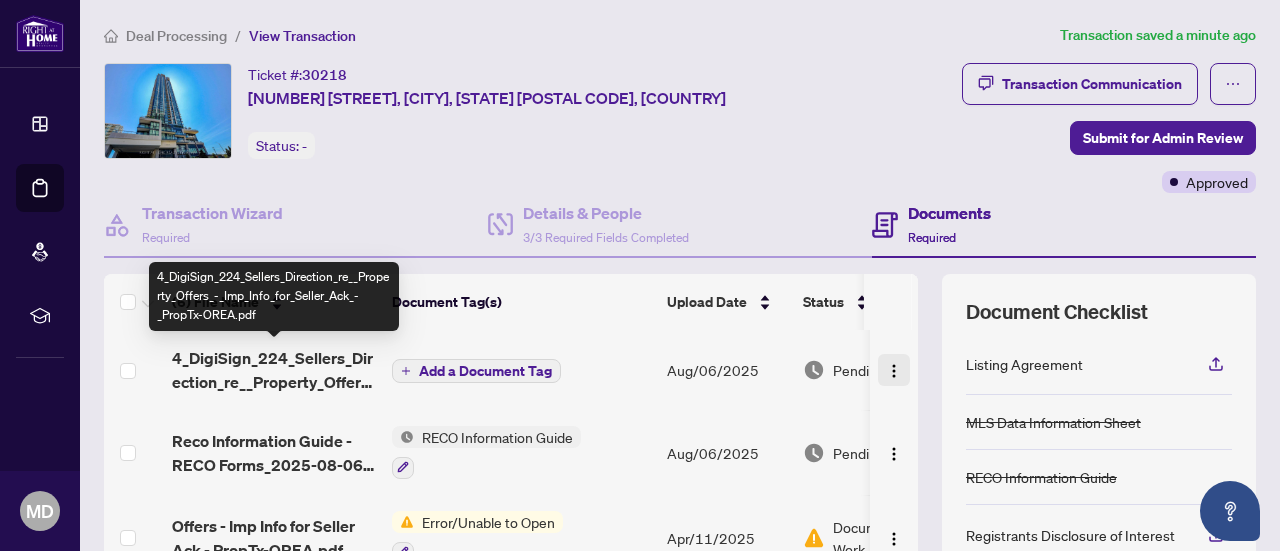 drag, startPoint x: 237, startPoint y: 368, endPoint x: 872, endPoint y: 371, distance: 635.0071 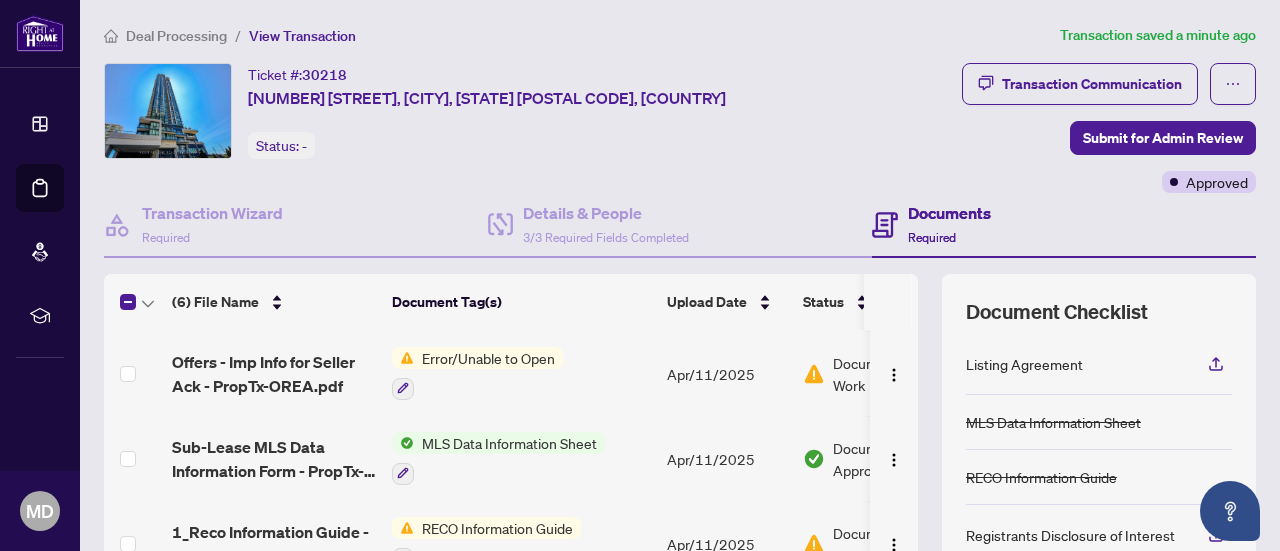 scroll, scrollTop: 166, scrollLeft: 0, axis: vertical 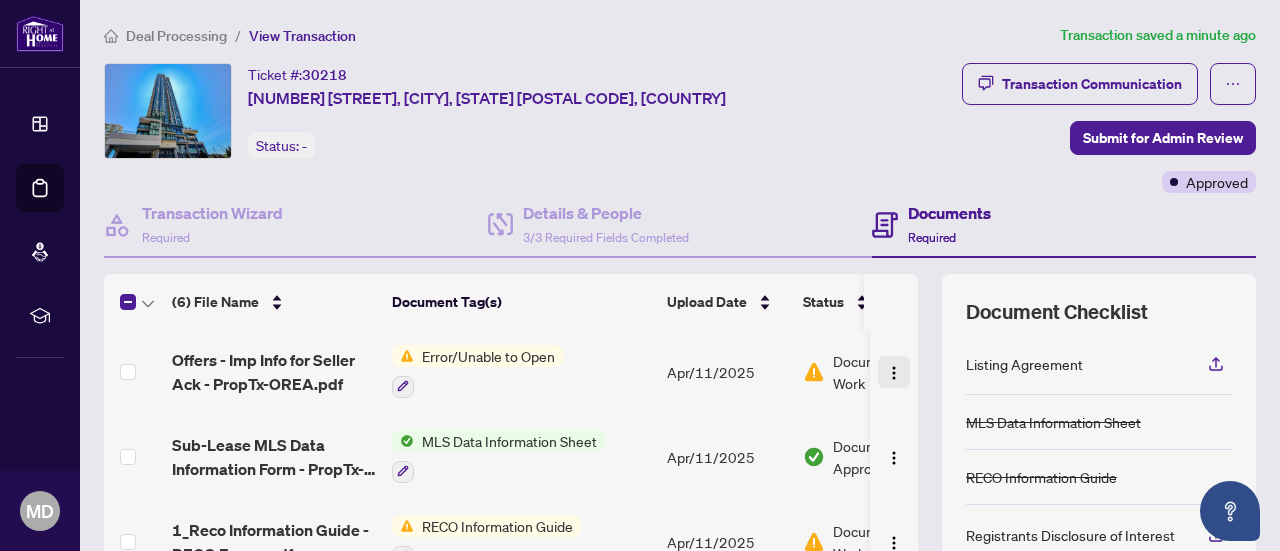 click at bounding box center [894, 373] 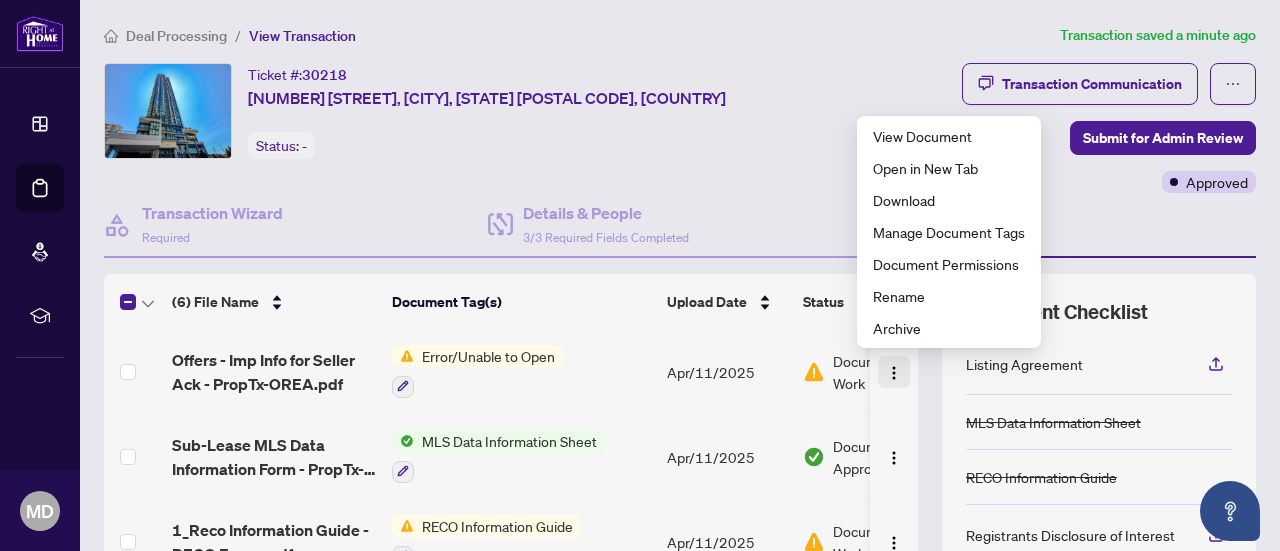 click at bounding box center (894, 373) 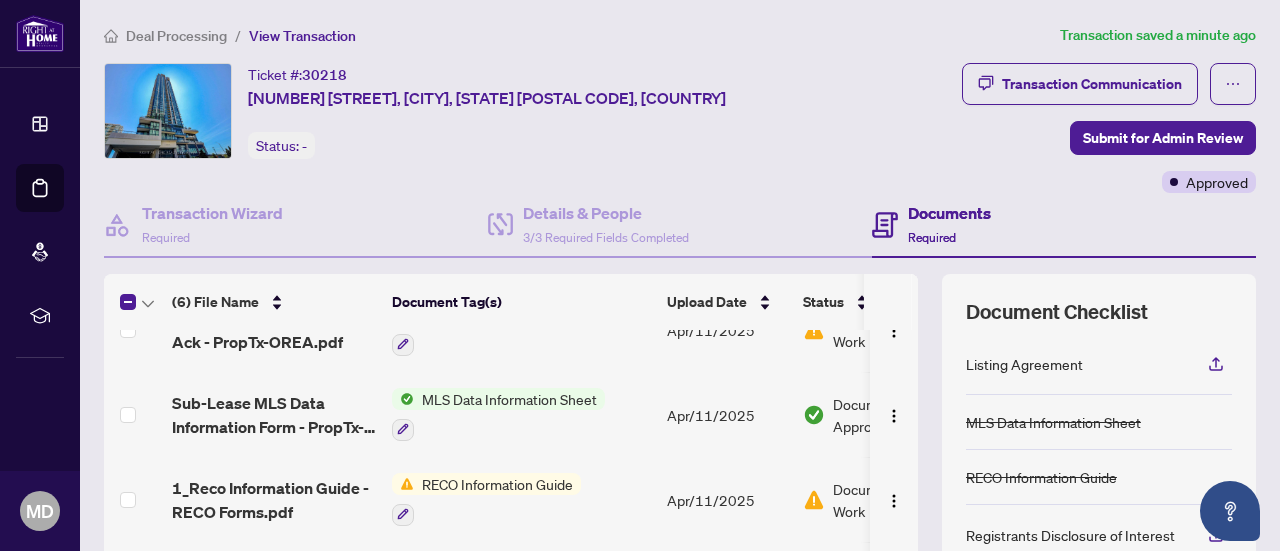 scroll, scrollTop: 0, scrollLeft: 0, axis: both 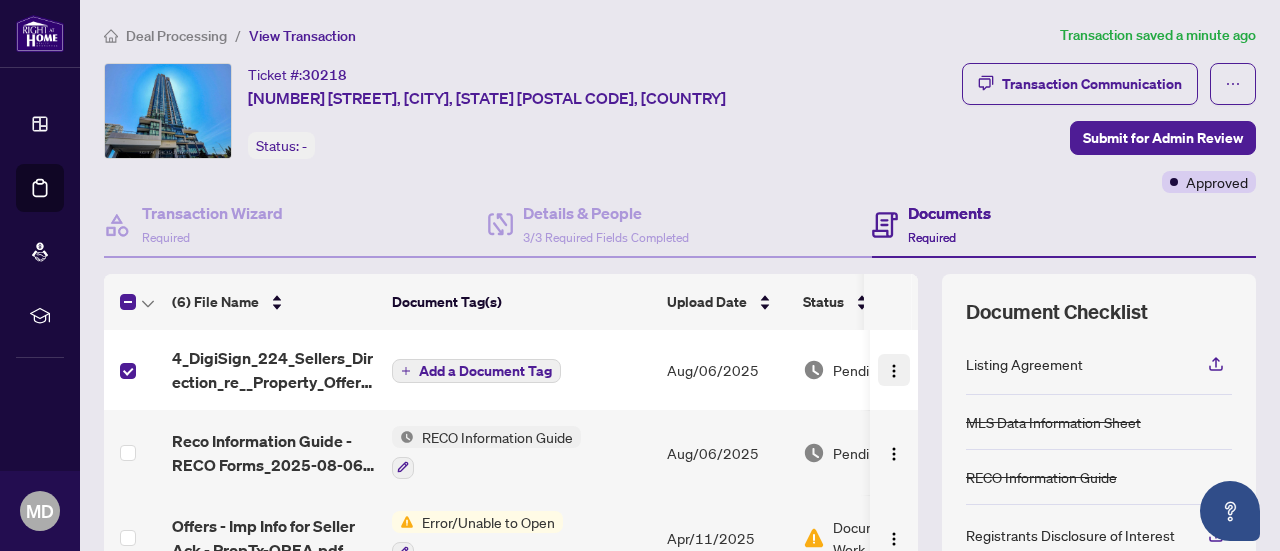 click at bounding box center (894, 371) 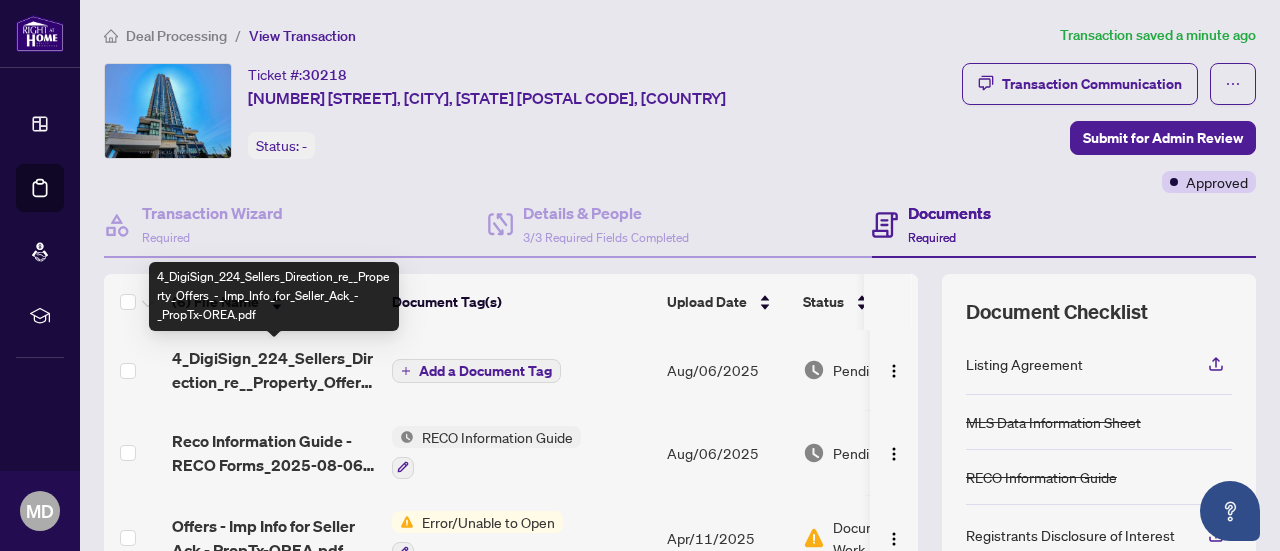click on "4_DigiSign_224_Sellers_Direction_re__Property_Offers_-_Imp_Info_for_Seller_Ack_-_PropTx-OREA.pdf" at bounding box center [274, 370] 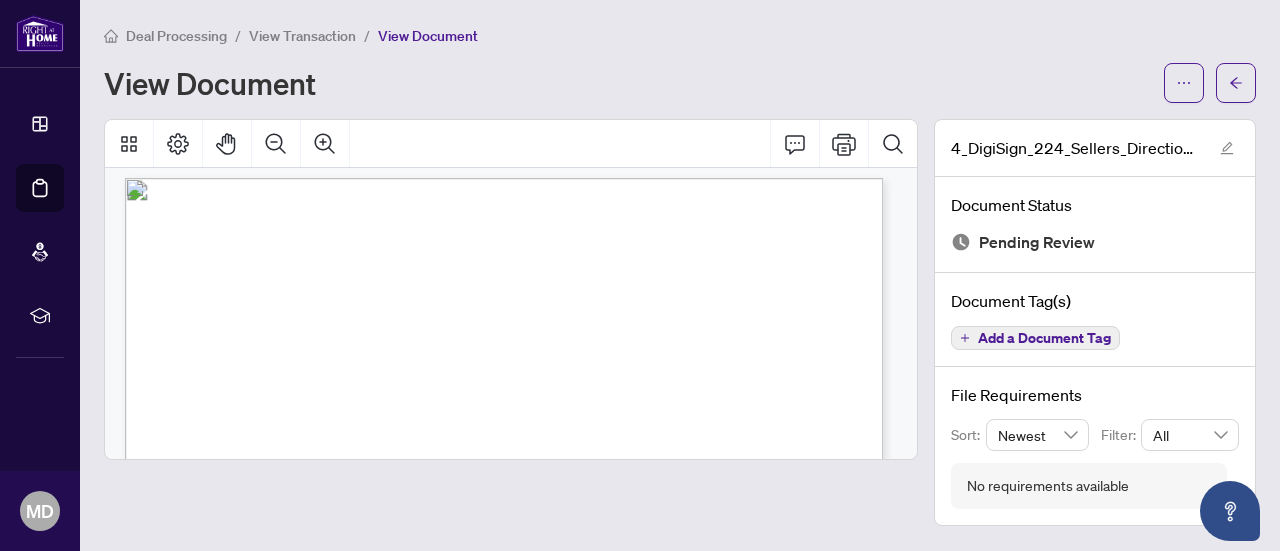 scroll, scrollTop: 0, scrollLeft: 0, axis: both 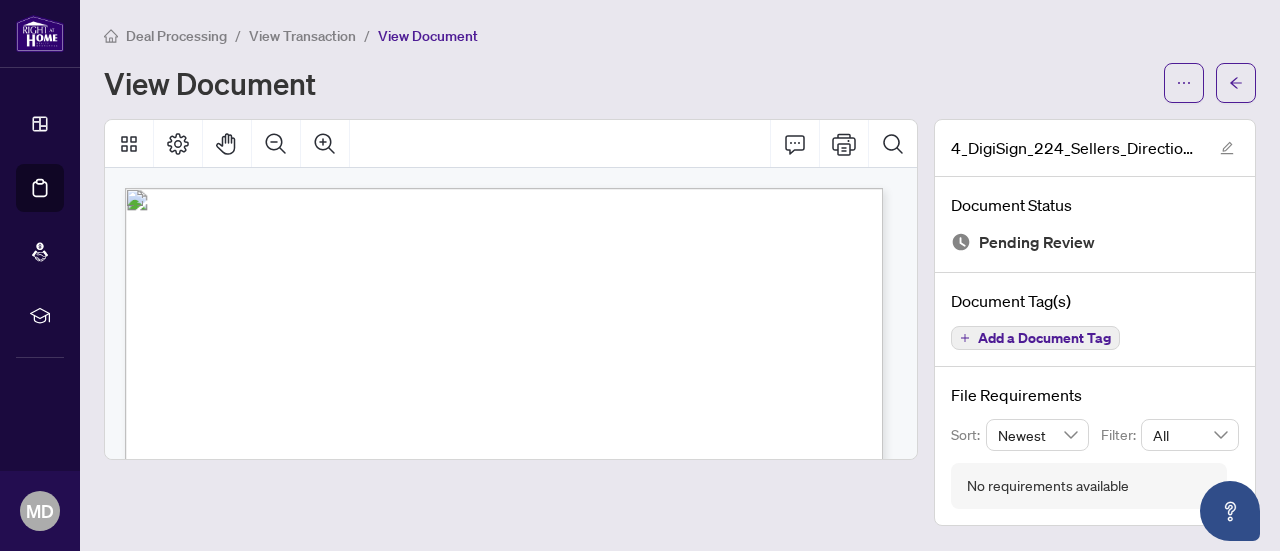 click on "View Document" at bounding box center [628, 83] 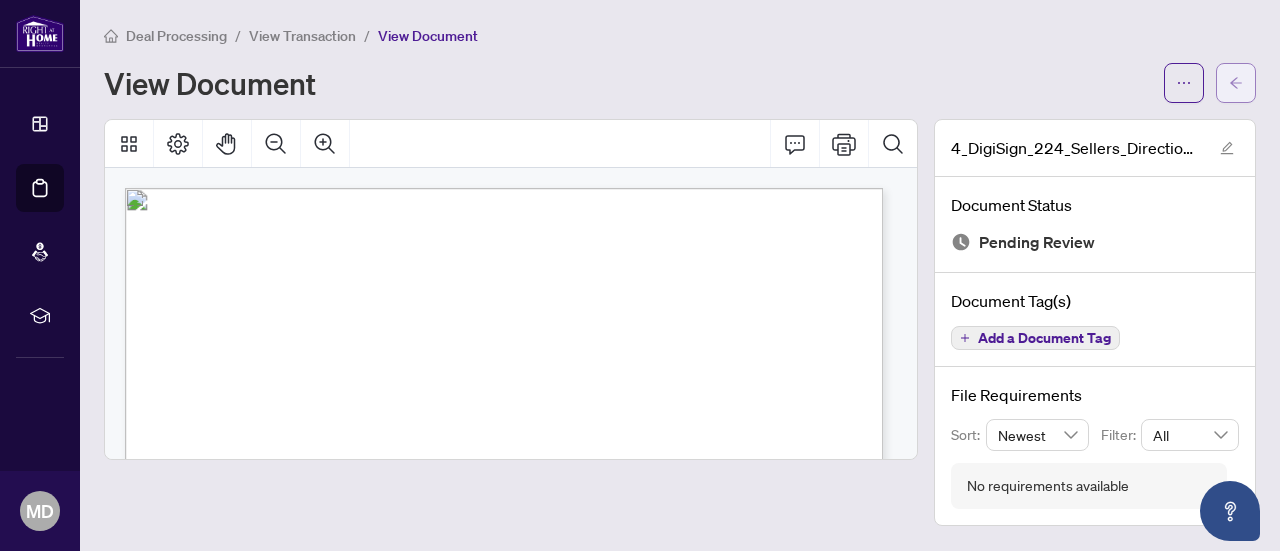 click at bounding box center [1236, 83] 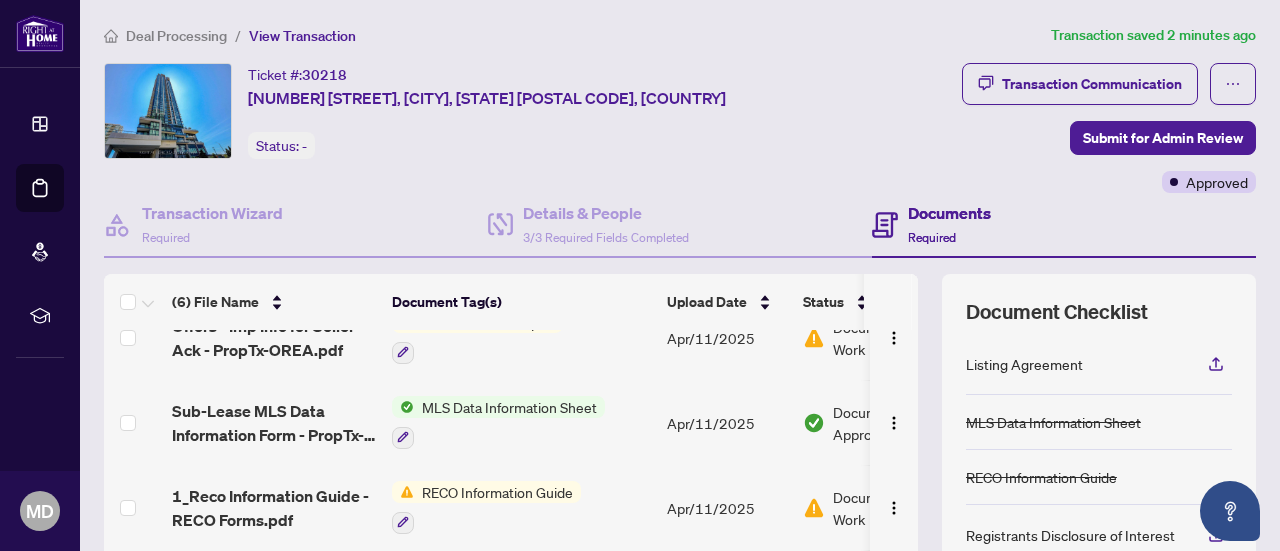 scroll, scrollTop: 210, scrollLeft: 0, axis: vertical 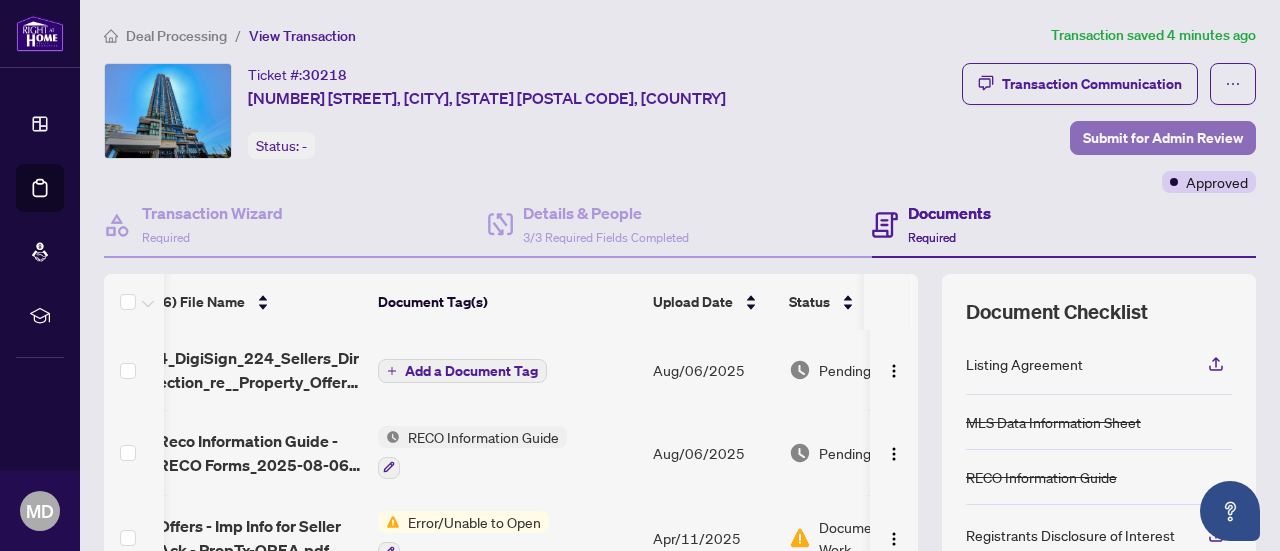 click on "Submit for Admin Review" at bounding box center (1163, 138) 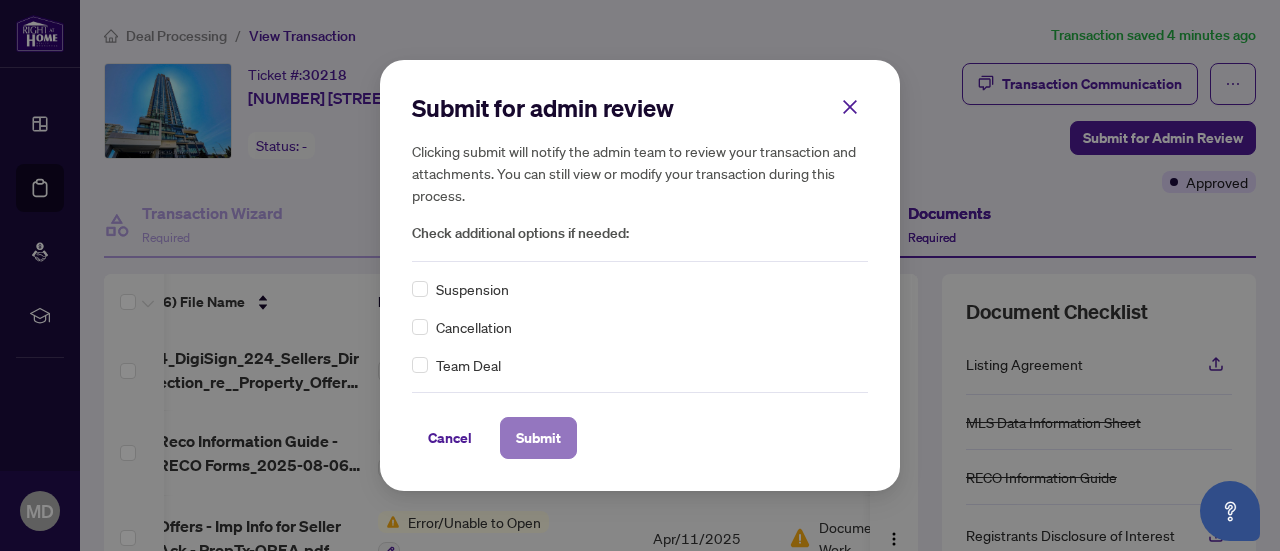 click on "Submit" at bounding box center [538, 438] 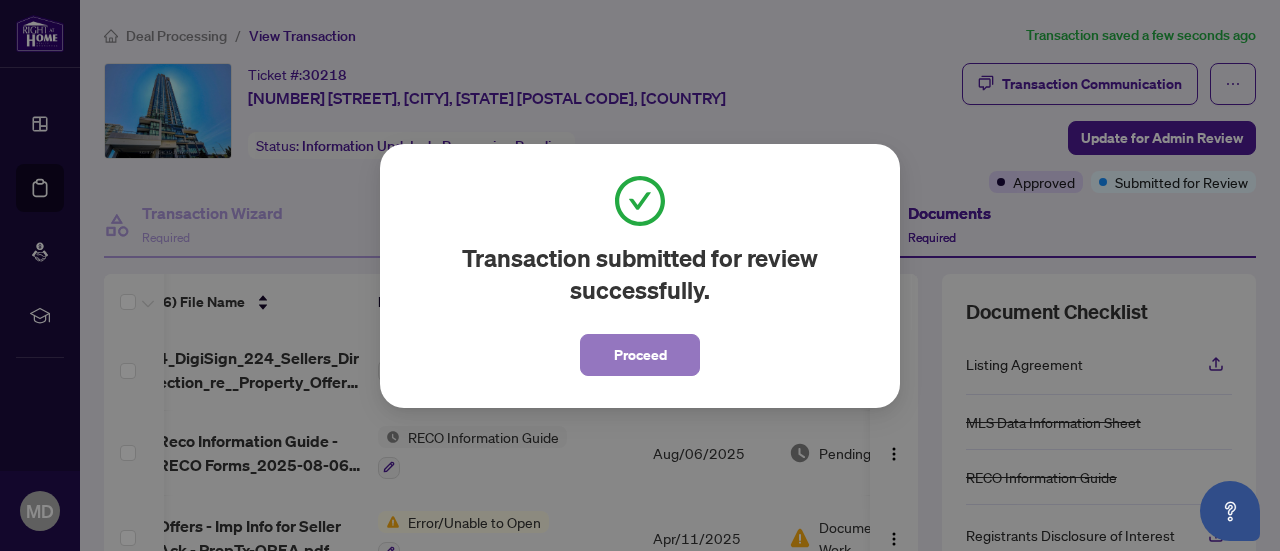 click on "Proceed" at bounding box center [640, 355] 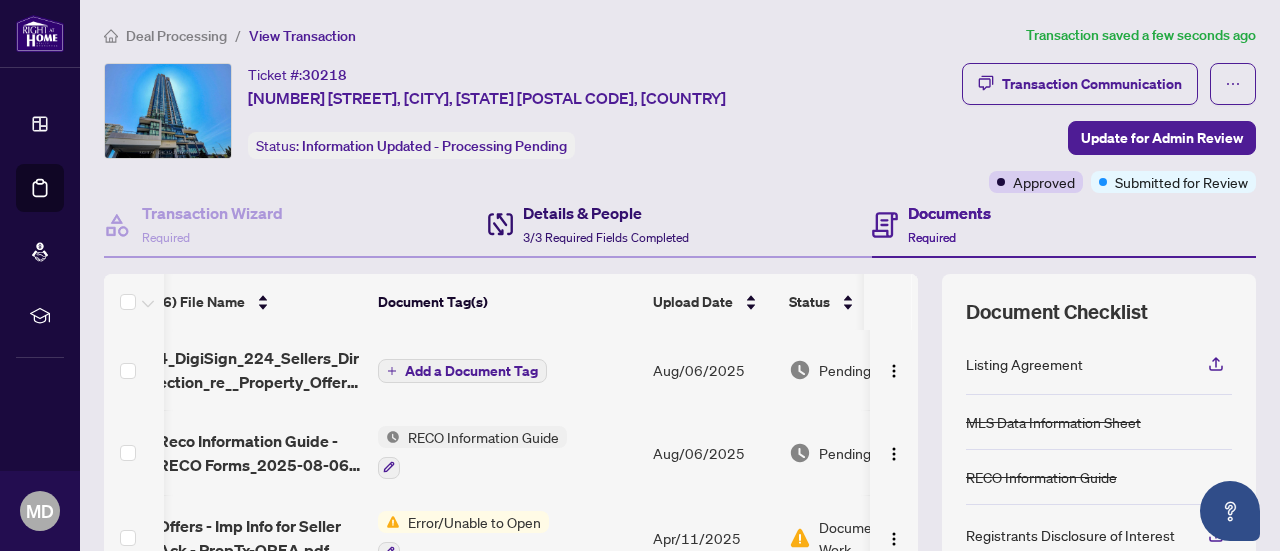 click on "Details & People 3/3 Required Fields Completed" at bounding box center (606, 224) 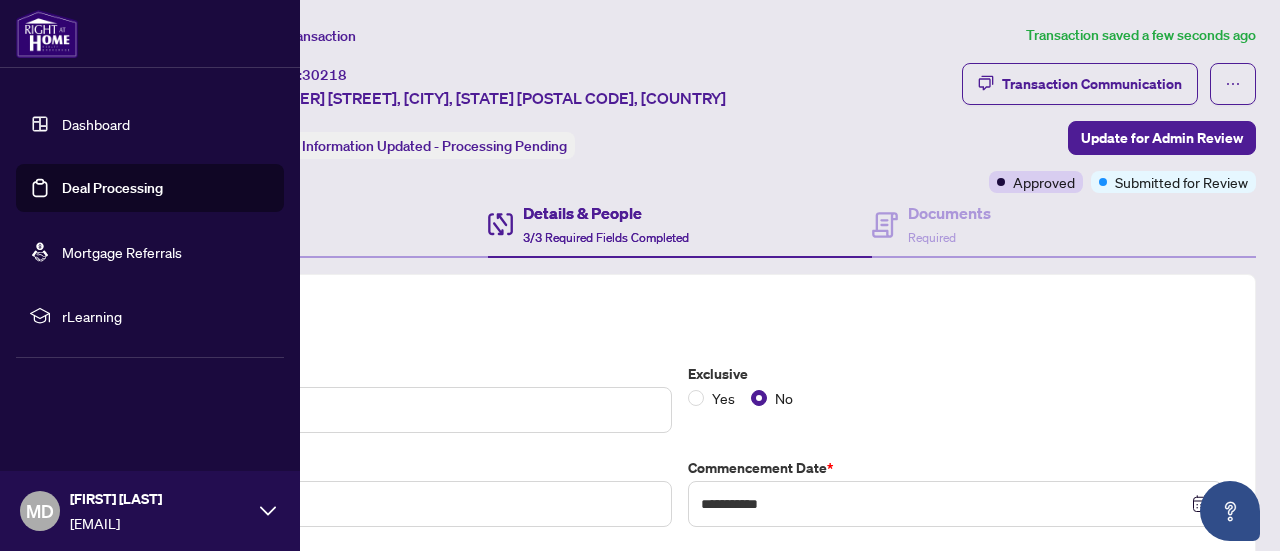 click on "Deal Processing" at bounding box center [112, 188] 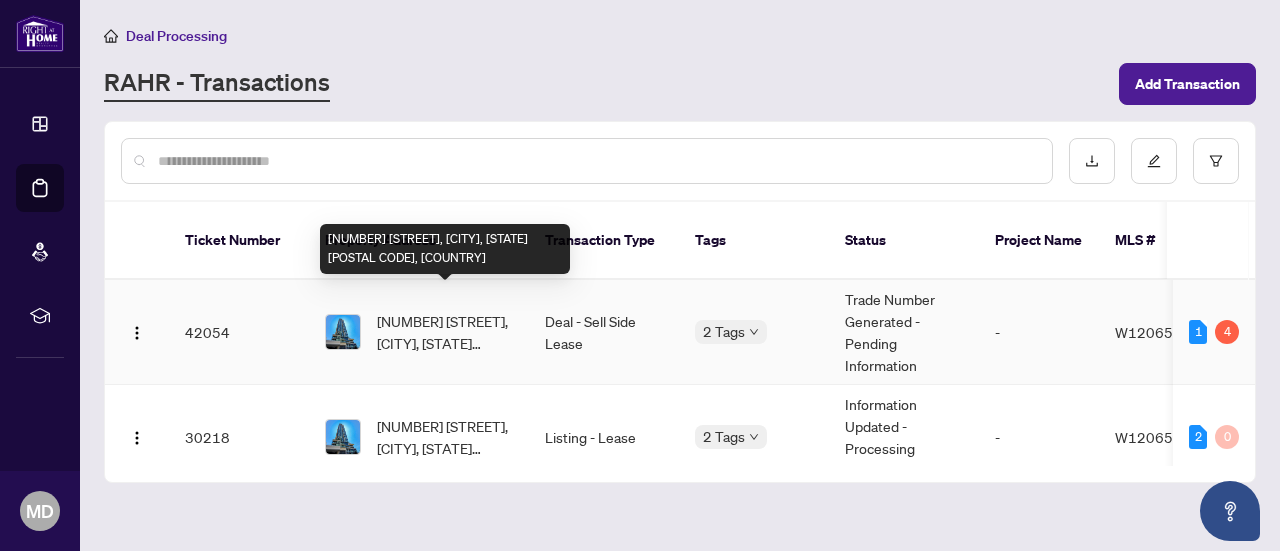 click on "[NUMBER] [STREET], [CITY], [STATE] [POSTAL CODE], [COUNTRY]" at bounding box center [445, 332] 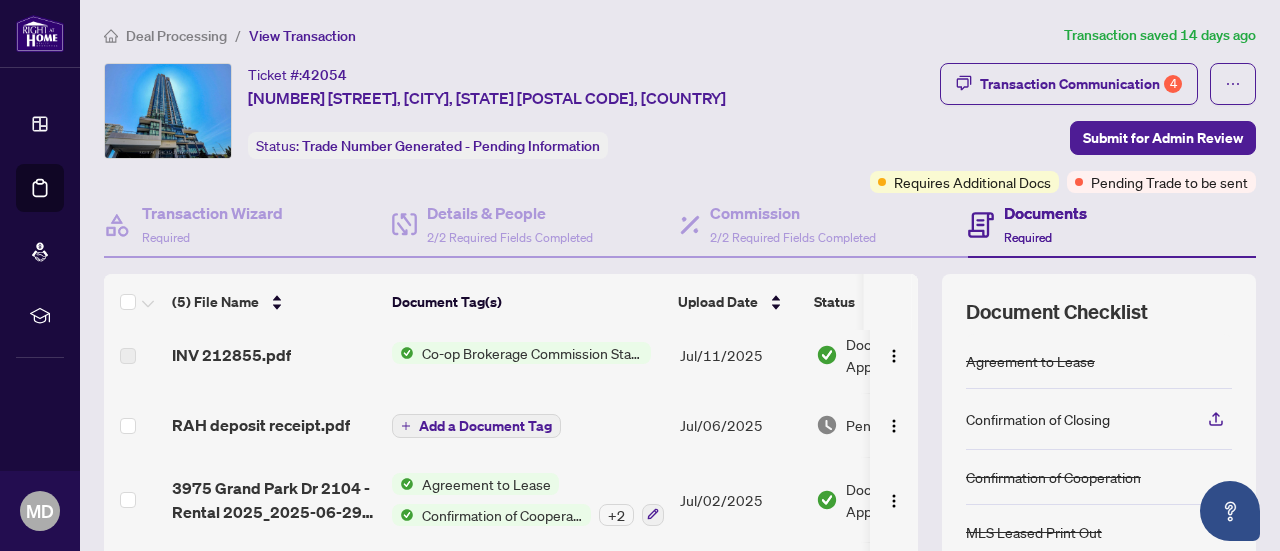 scroll, scrollTop: 0, scrollLeft: 8, axis: horizontal 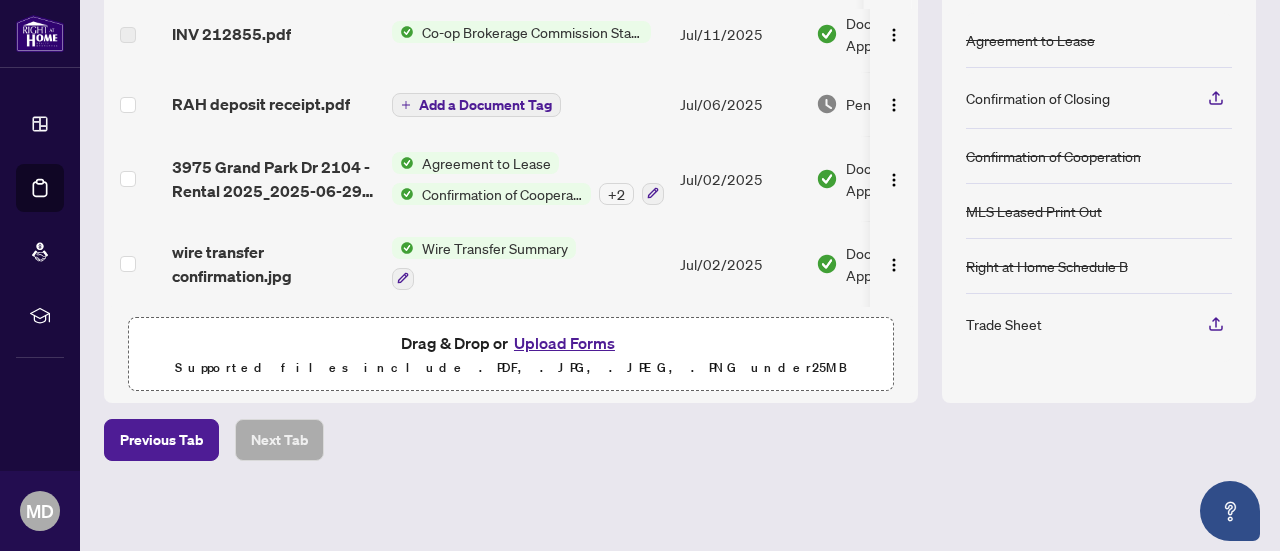 click on "Document Checklist Agreement to Lease Confirmation of Closing Confirmation of Cooperation MLS Leased Print Out Right at Home Schedule B Trade Sheet" at bounding box center [1099, 178] 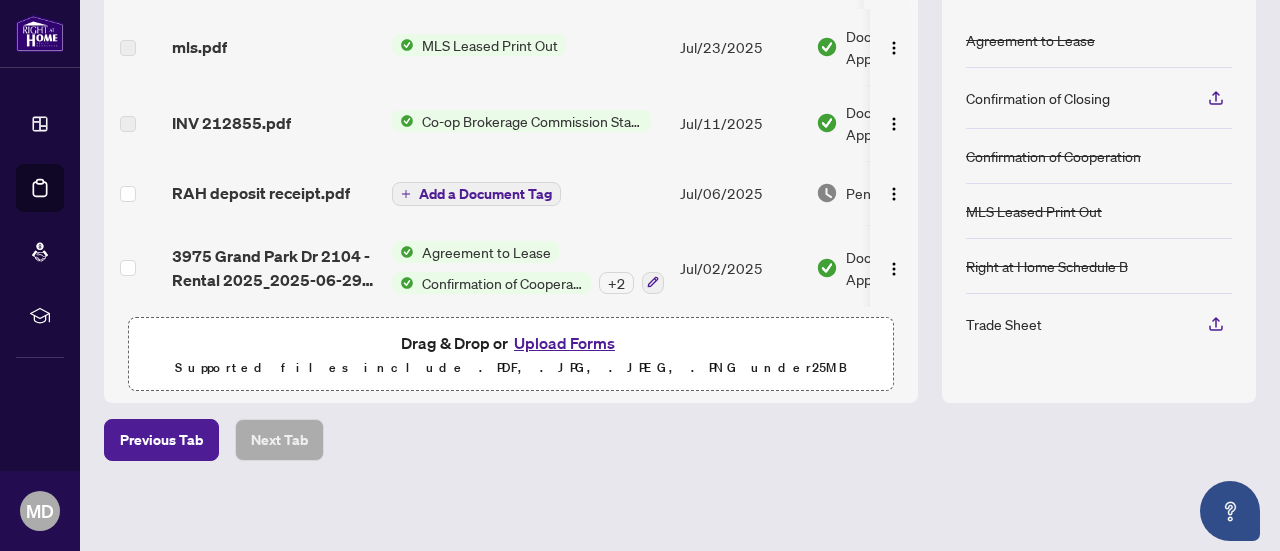 scroll, scrollTop: 0, scrollLeft: 0, axis: both 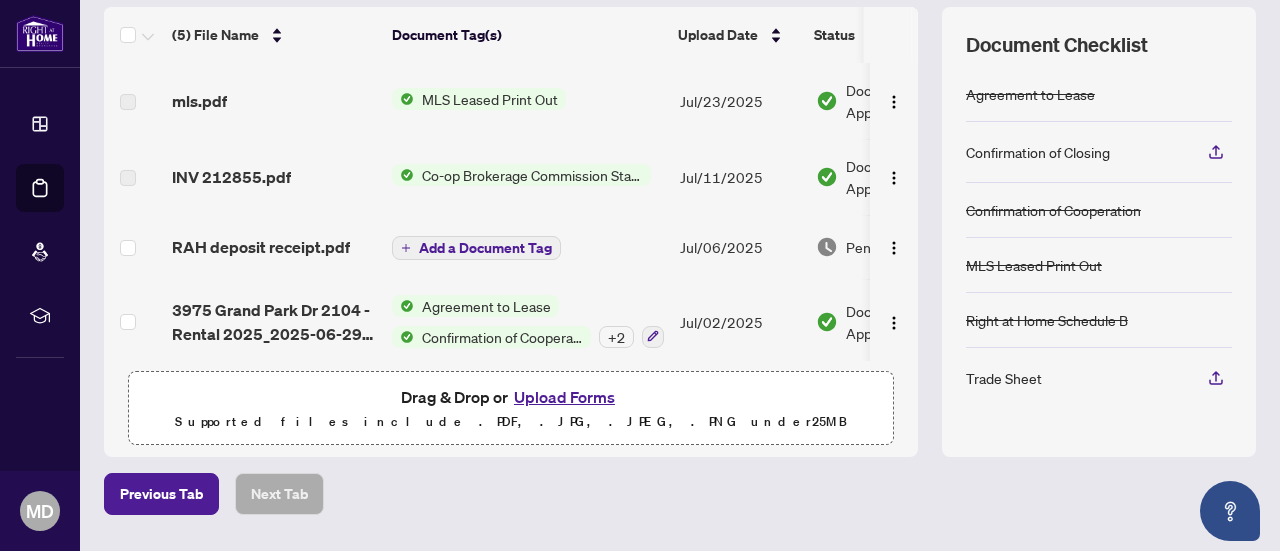 click on "Trade Sheet" at bounding box center (1004, 378) 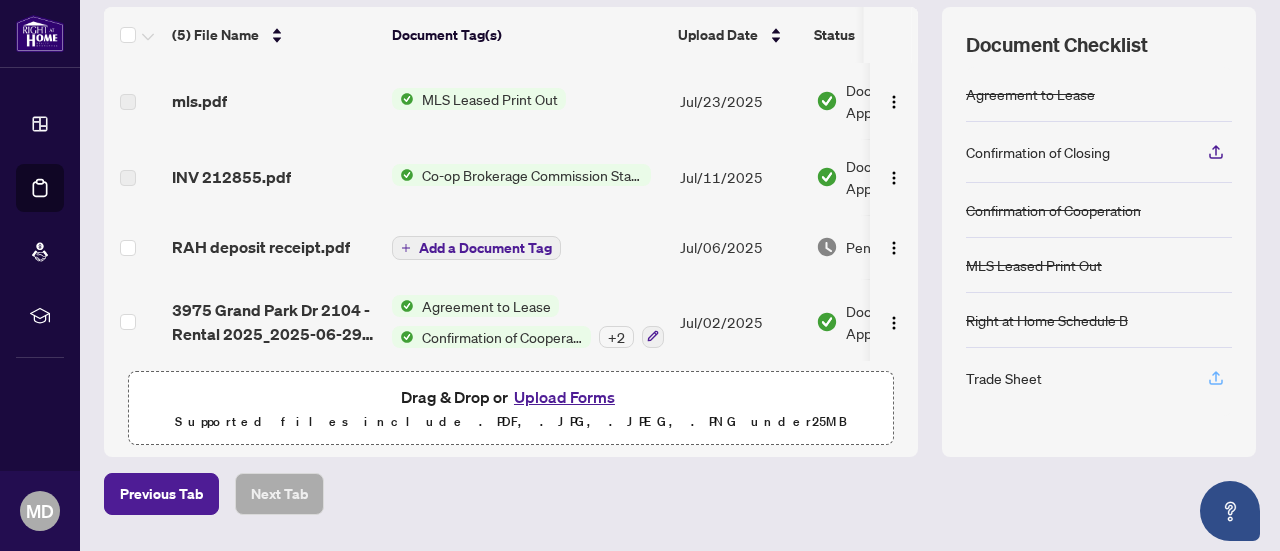 click 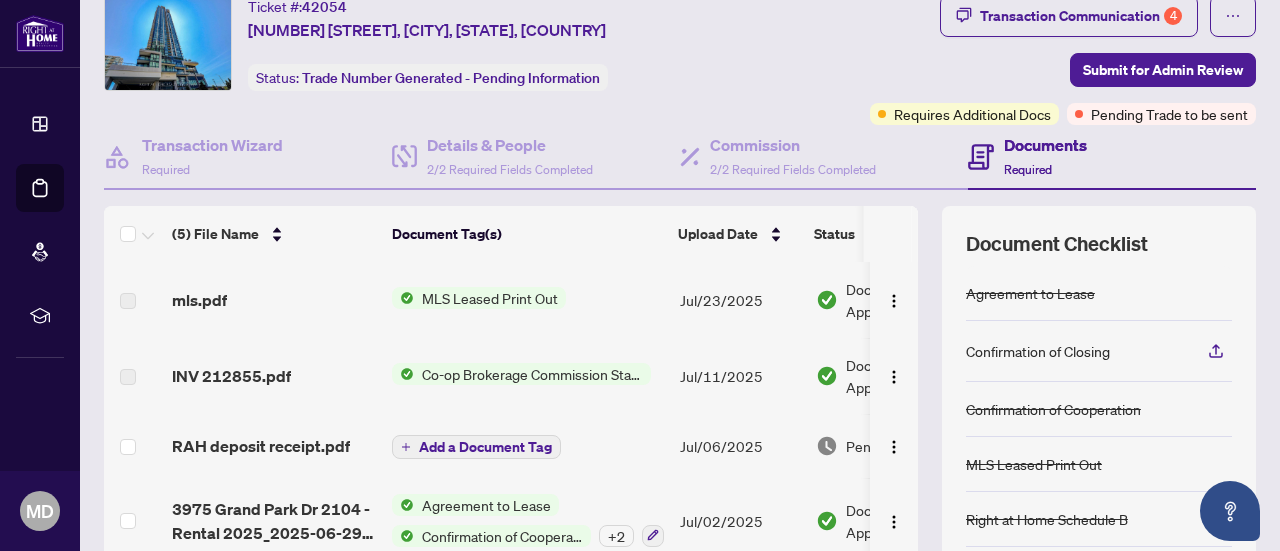 scroll, scrollTop: 63, scrollLeft: 0, axis: vertical 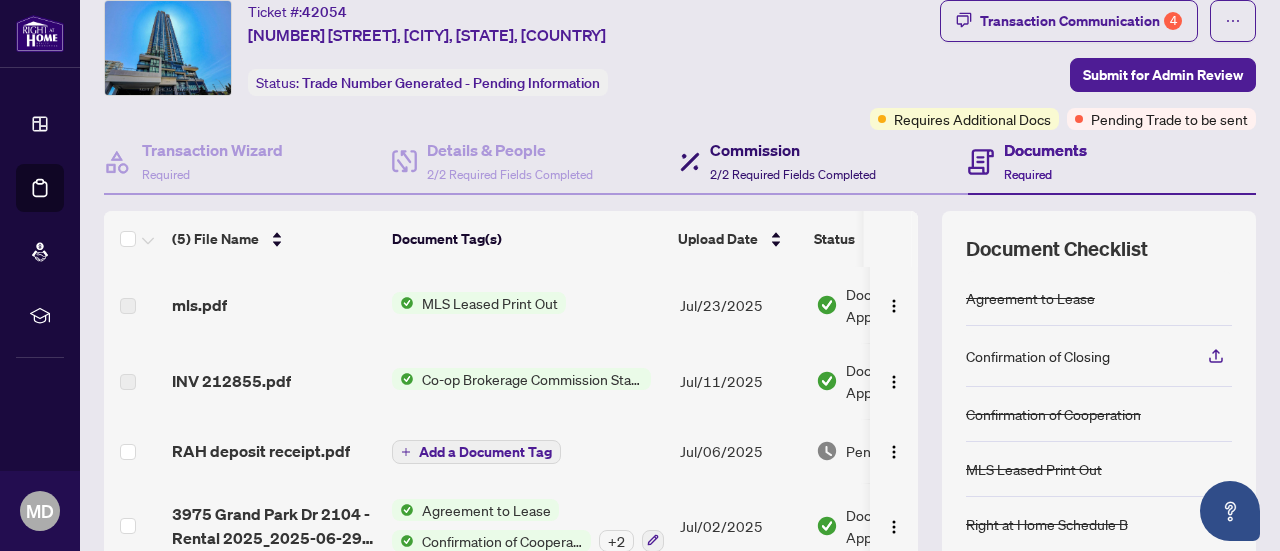 click on "Commission" at bounding box center (793, 150) 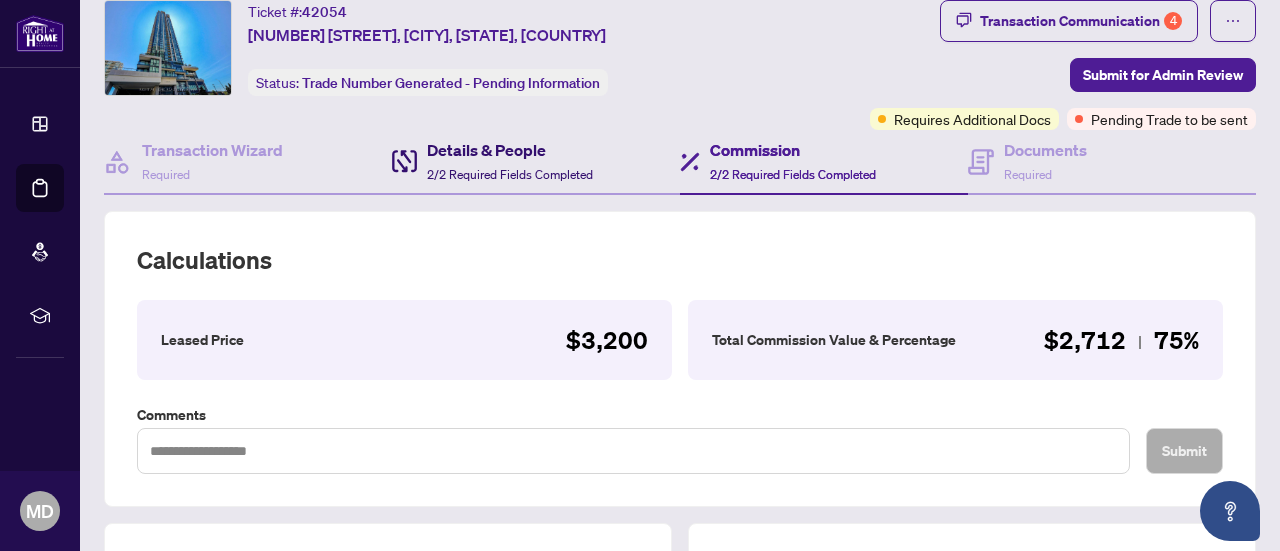 click on "2/2 Required Fields Completed" at bounding box center (510, 174) 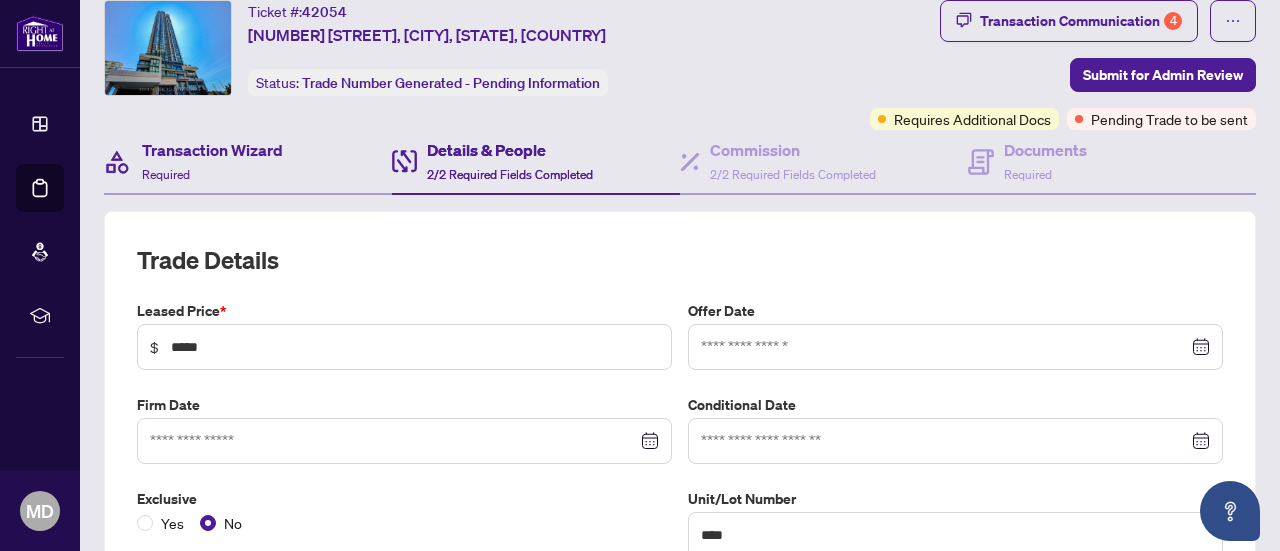 type on "**********" 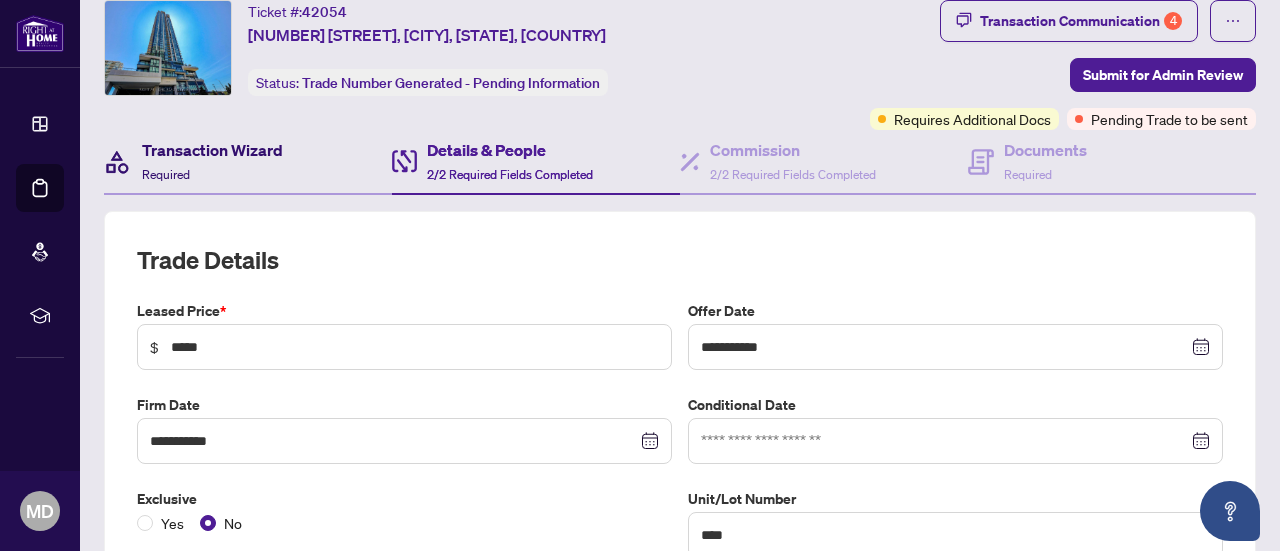 click on "Transaction Wizard" at bounding box center [212, 150] 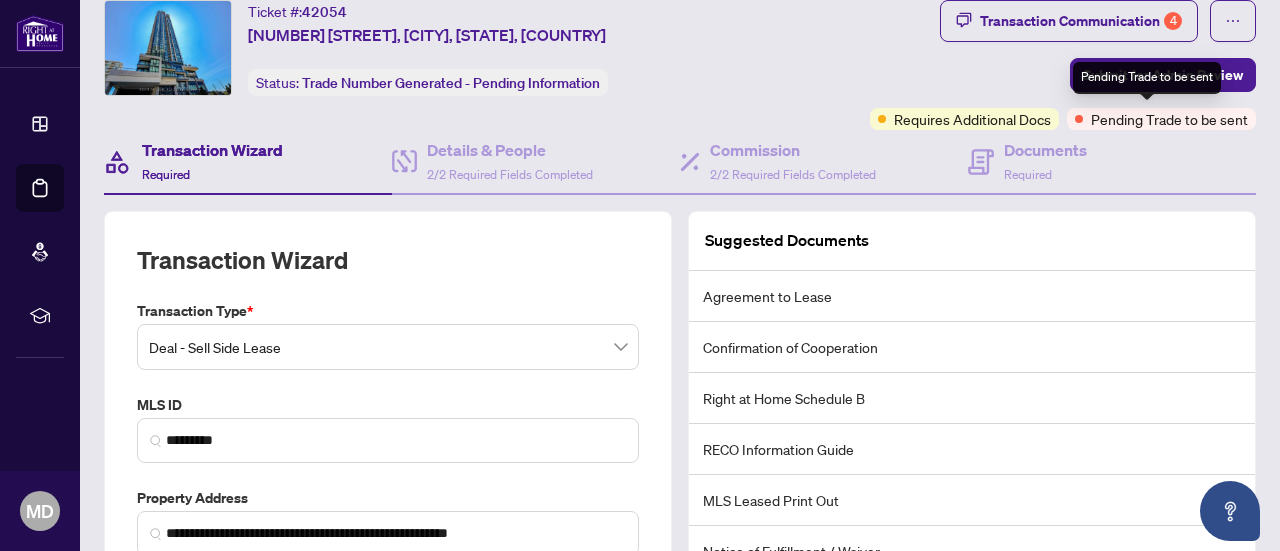 click on "Pending Trade to be sent" at bounding box center [1169, 119] 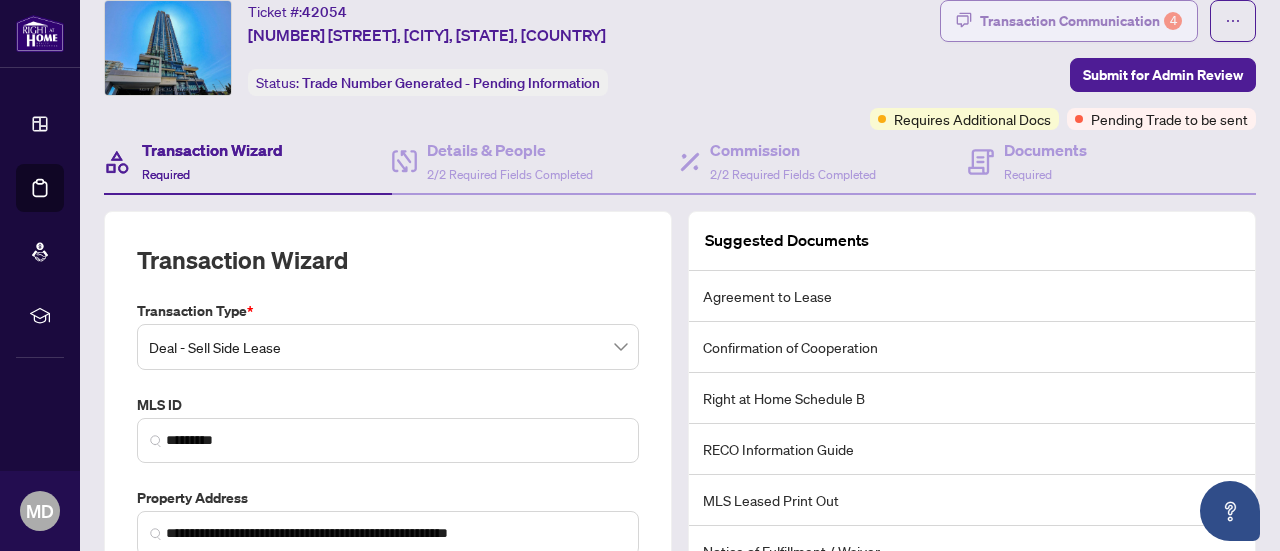 click on "Transaction Communication 4" at bounding box center [1081, 21] 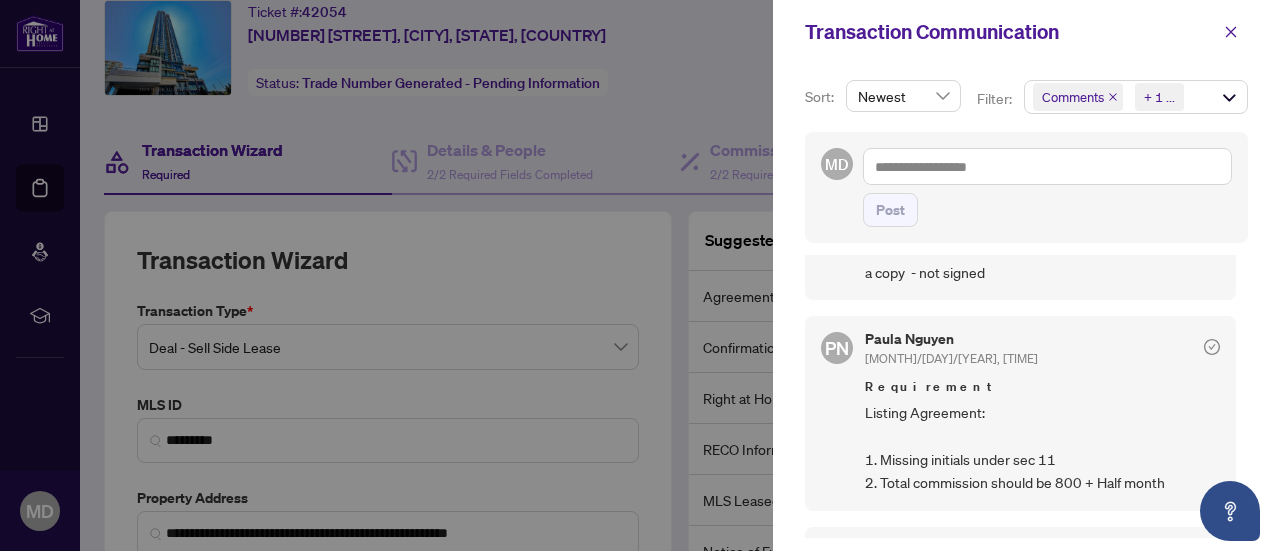 scroll, scrollTop: 0, scrollLeft: 0, axis: both 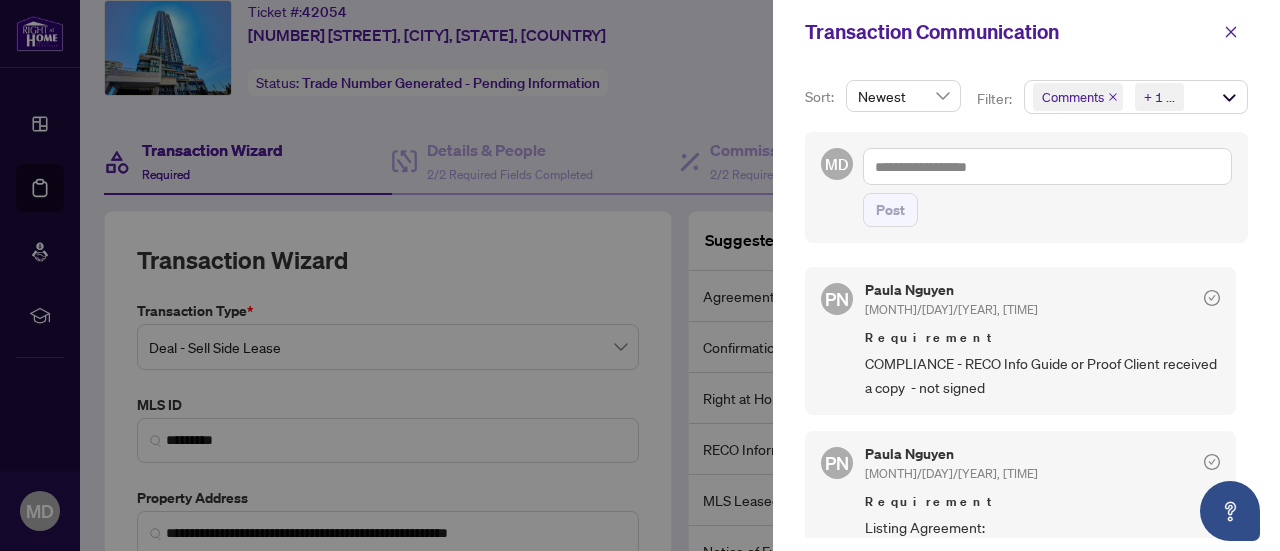 click on "COMPLIANCE - RECO Info Guide or Proof Client received a copy  - not signed" at bounding box center (1042, 375) 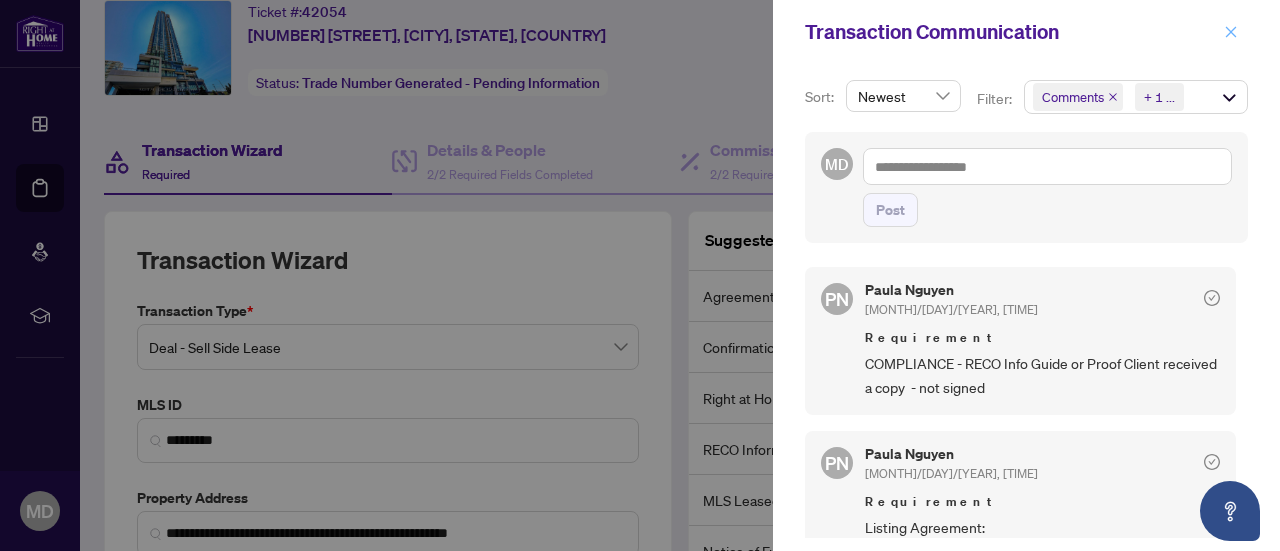click 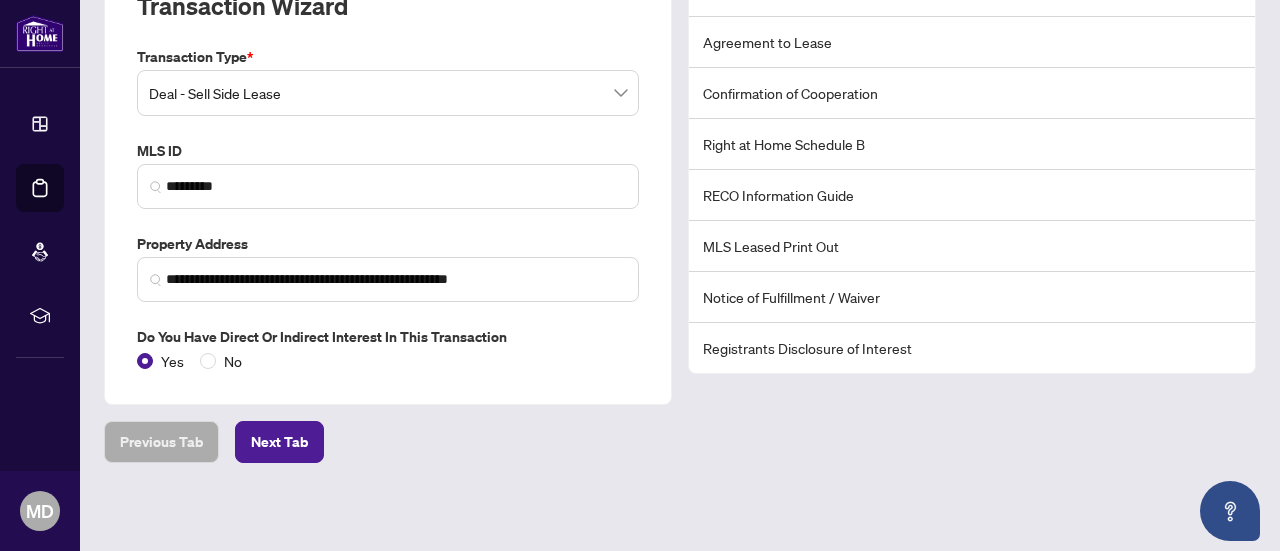 scroll, scrollTop: 0, scrollLeft: 0, axis: both 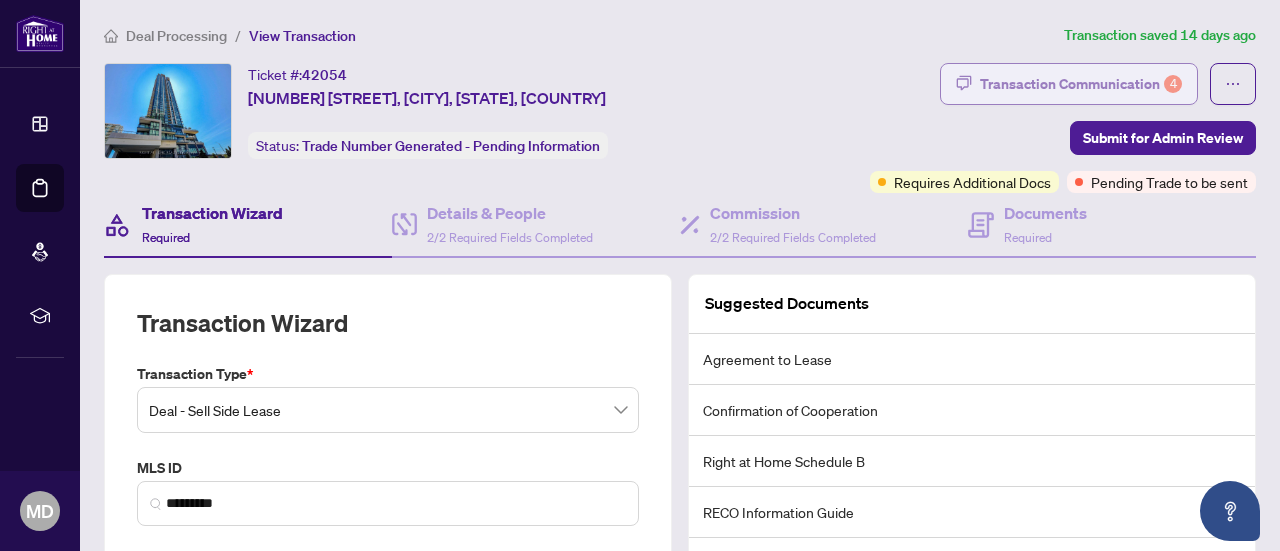 click on "Transaction Communication 4" at bounding box center (1081, 84) 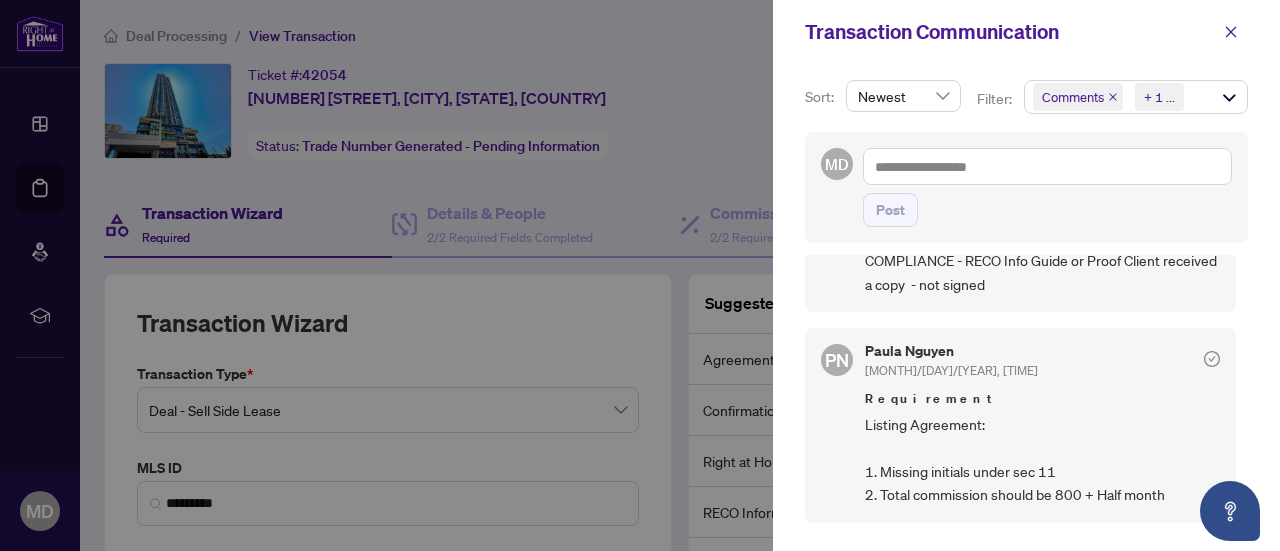 scroll, scrollTop: 104, scrollLeft: 0, axis: vertical 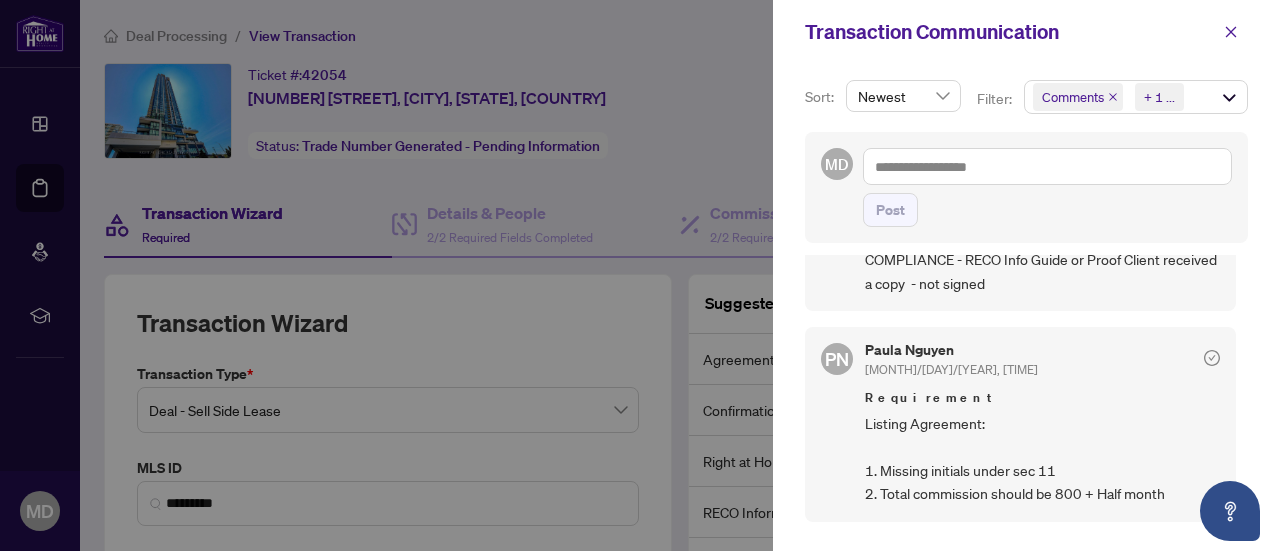 click at bounding box center (640, 275) 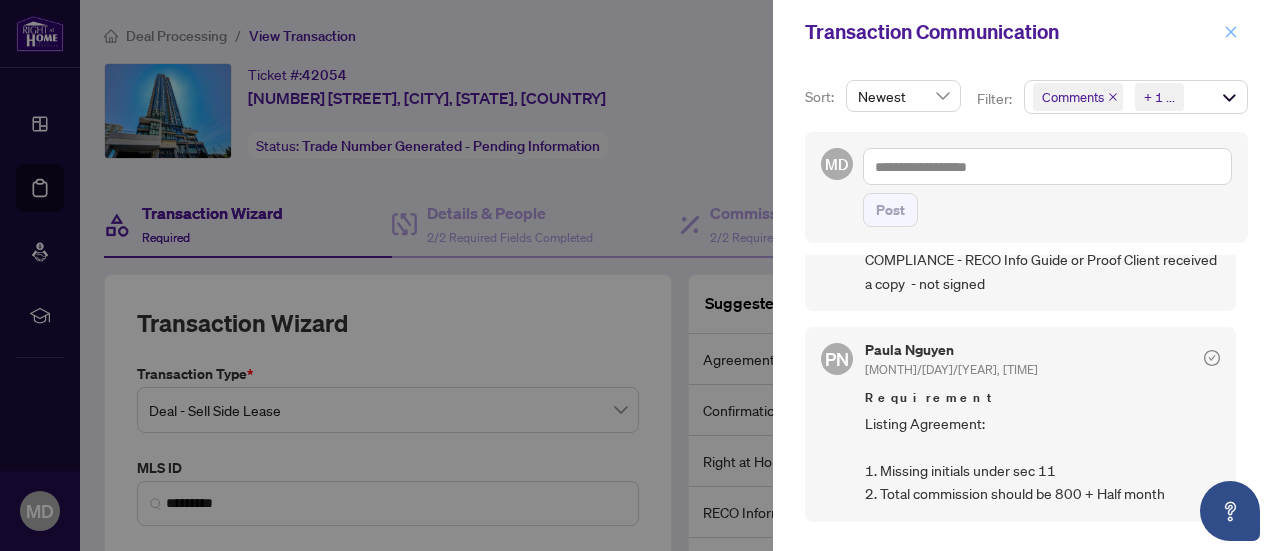 click at bounding box center (1231, 32) 